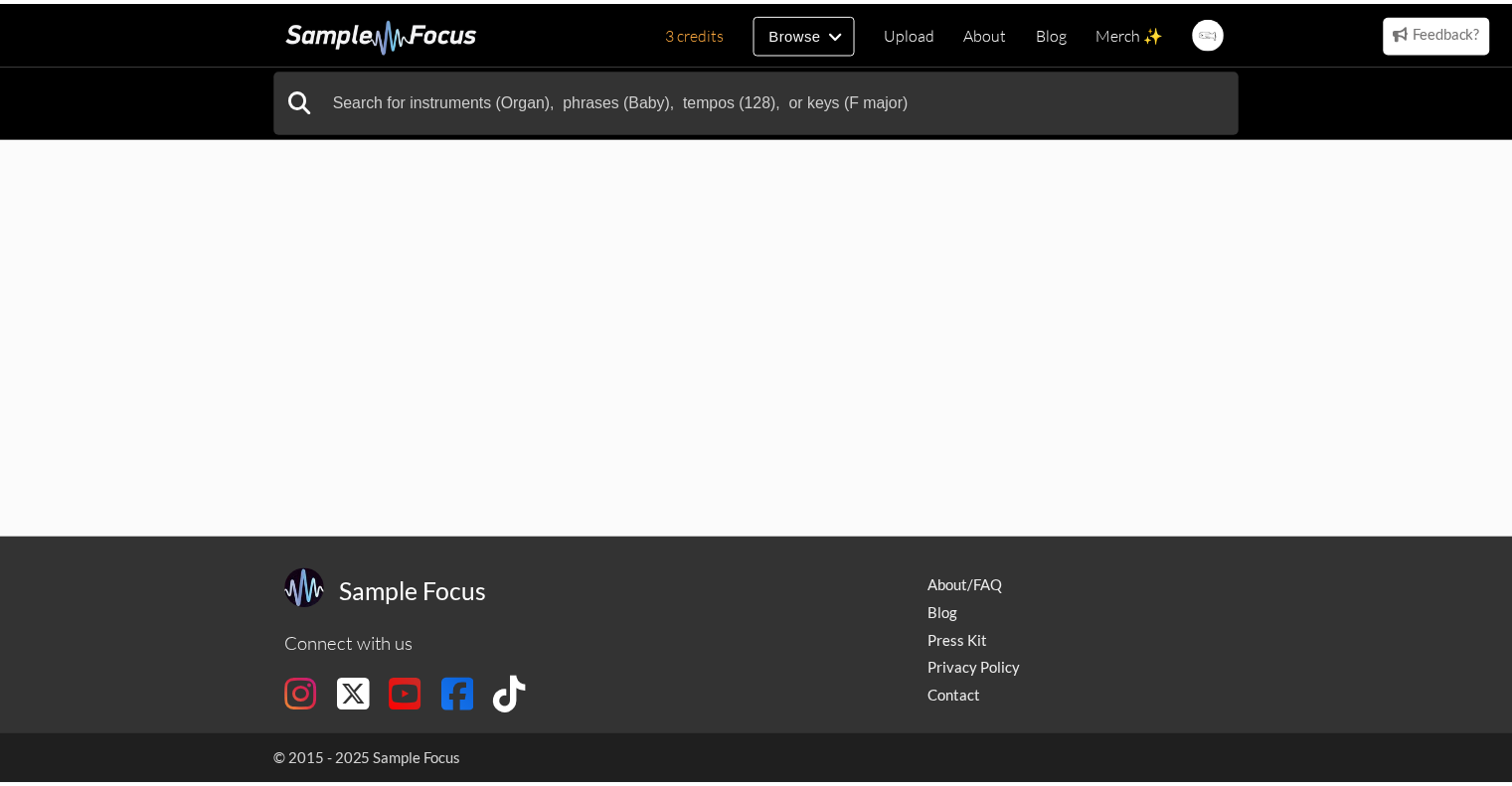 scroll, scrollTop: 0, scrollLeft: 0, axis: both 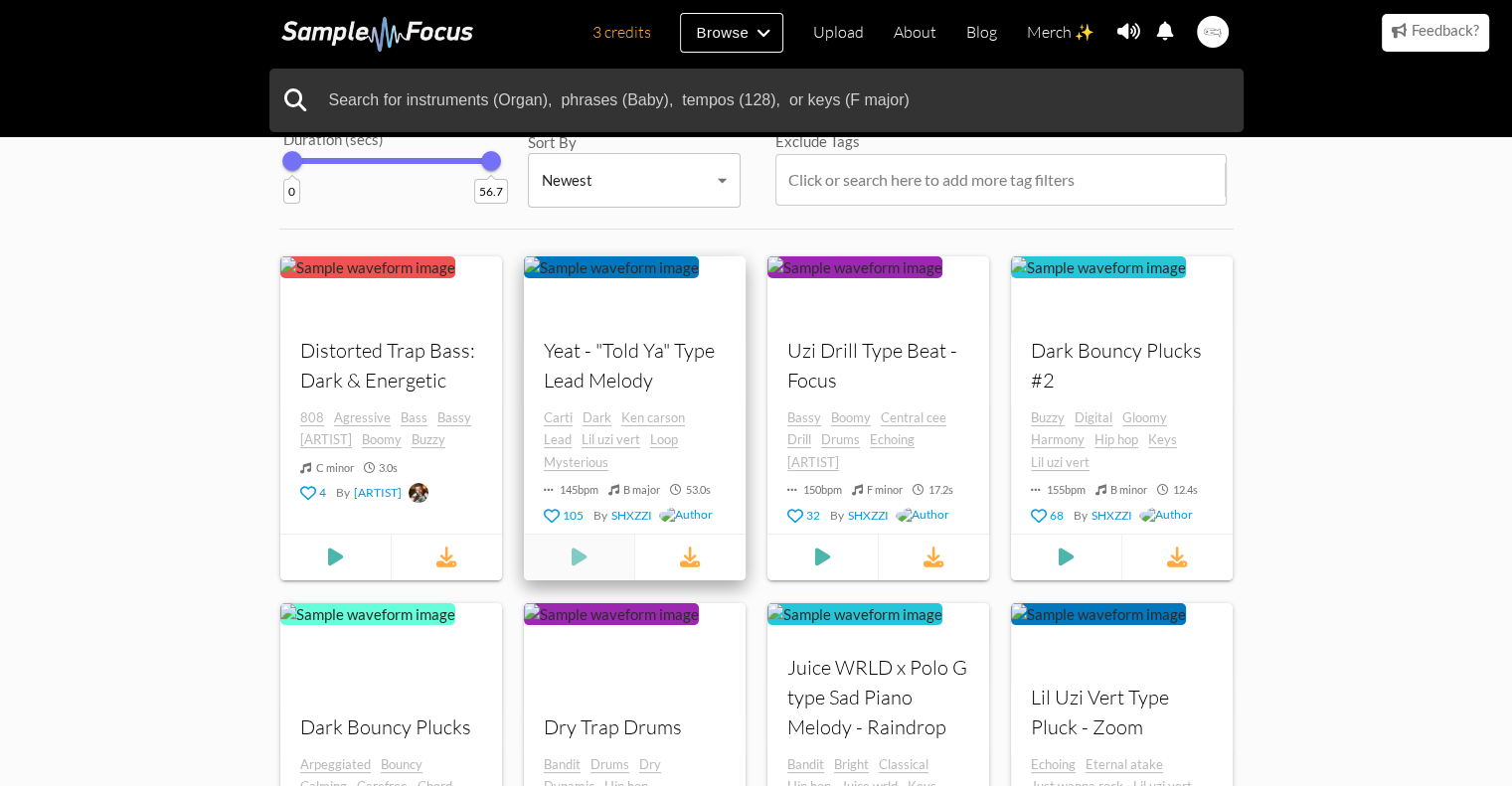 click at bounding box center [334, 556] 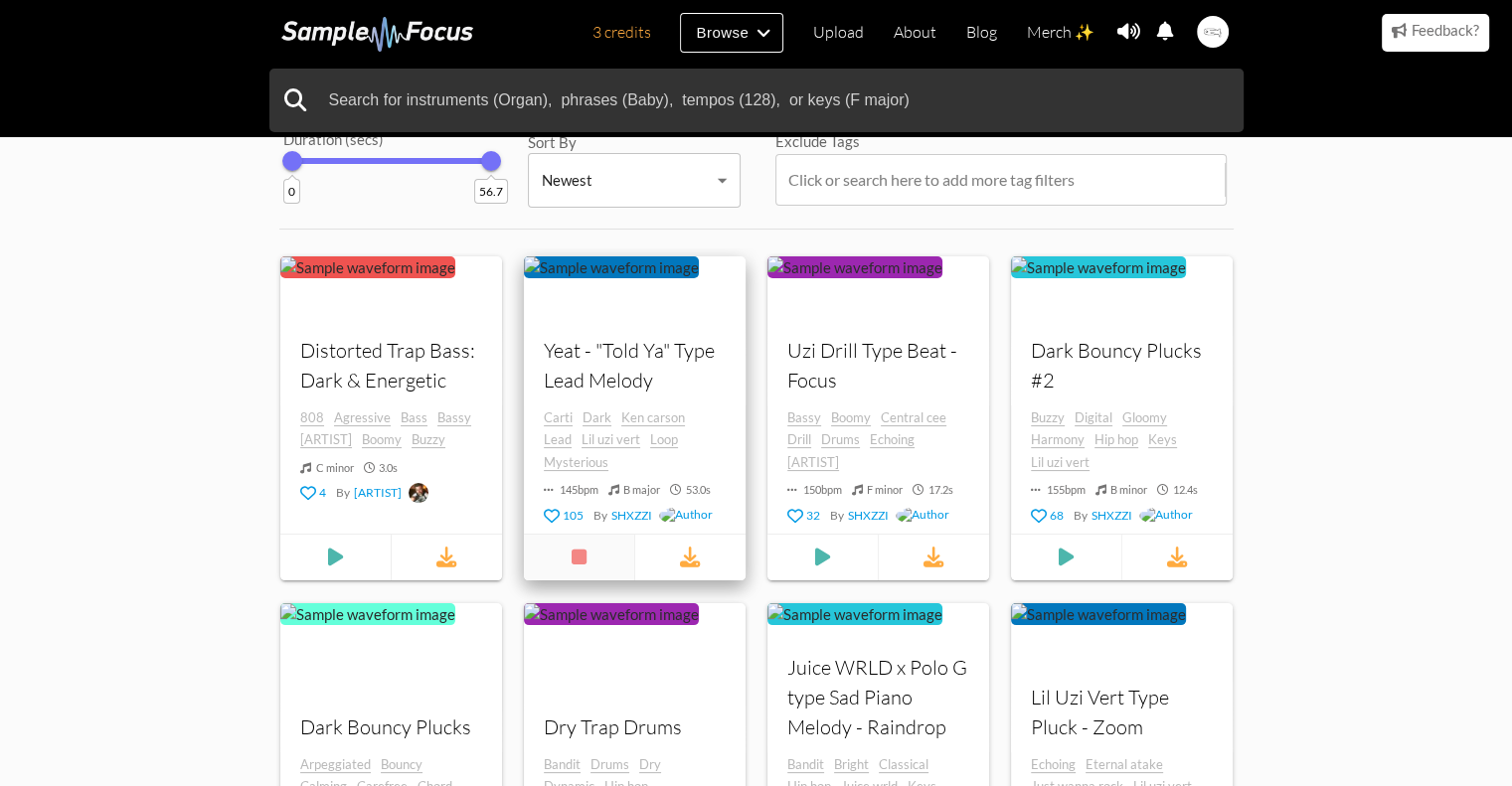click at bounding box center (578, 556) 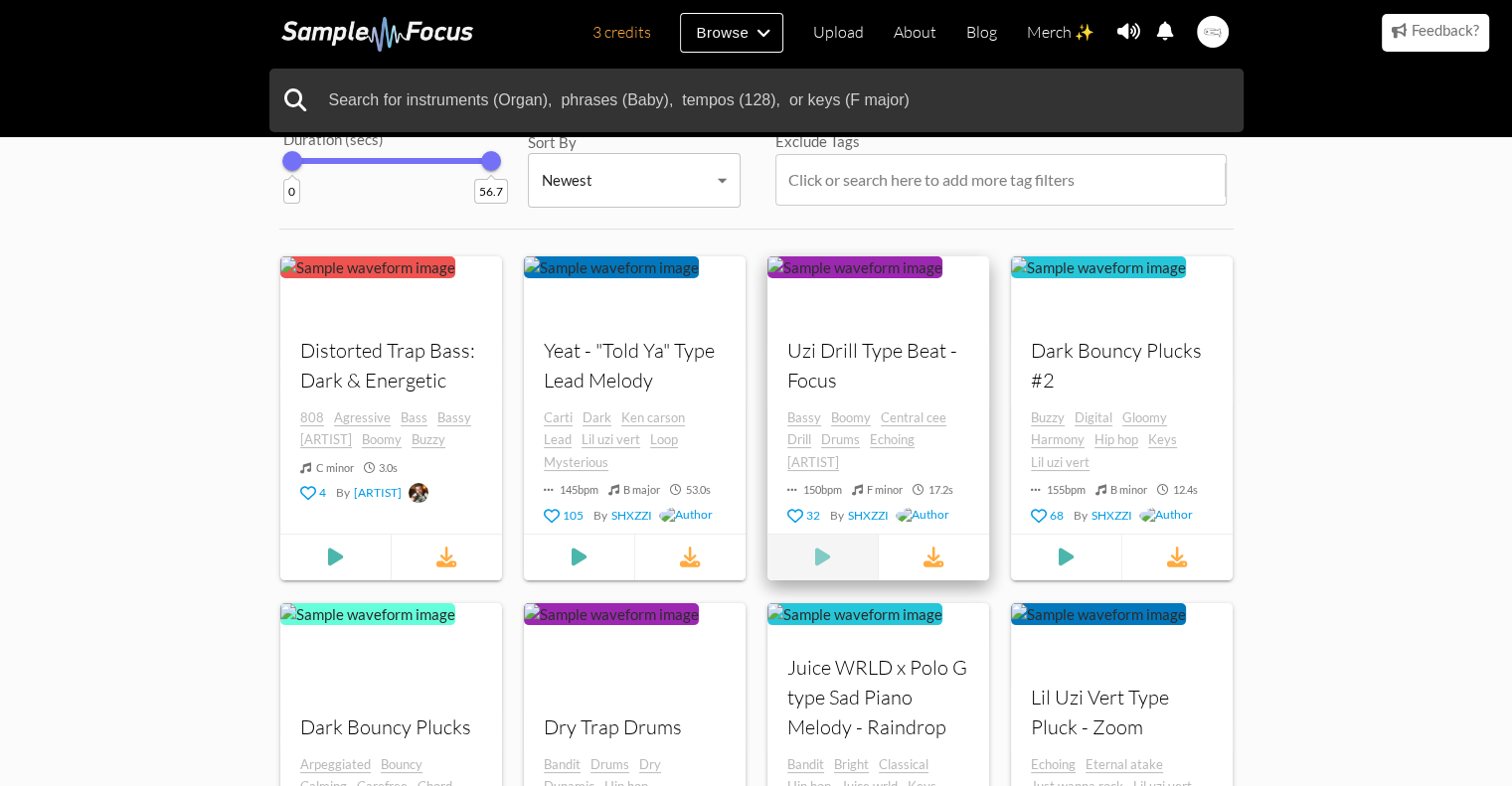 click at bounding box center (335, 556) 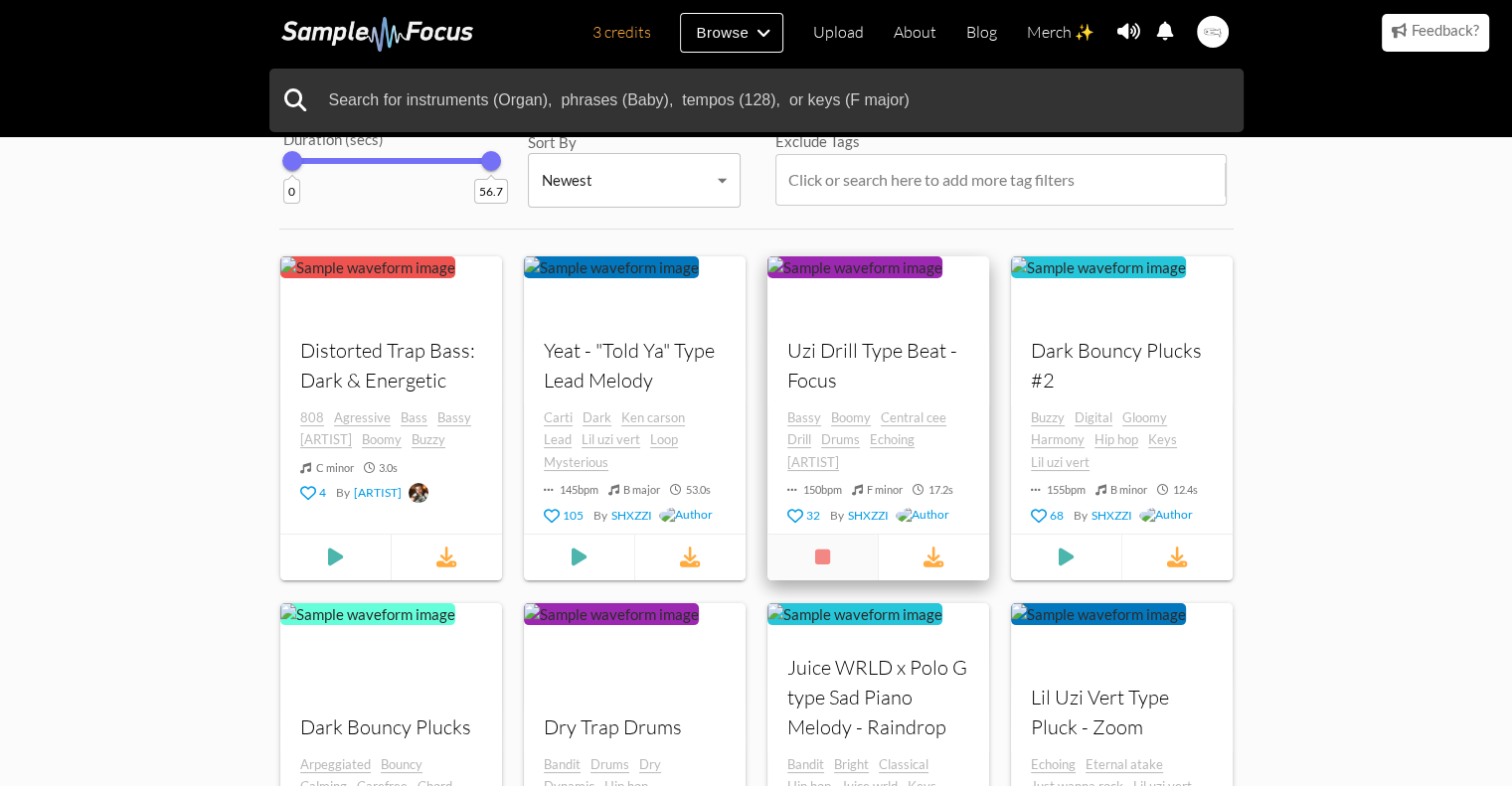 click at bounding box center (821, 556) 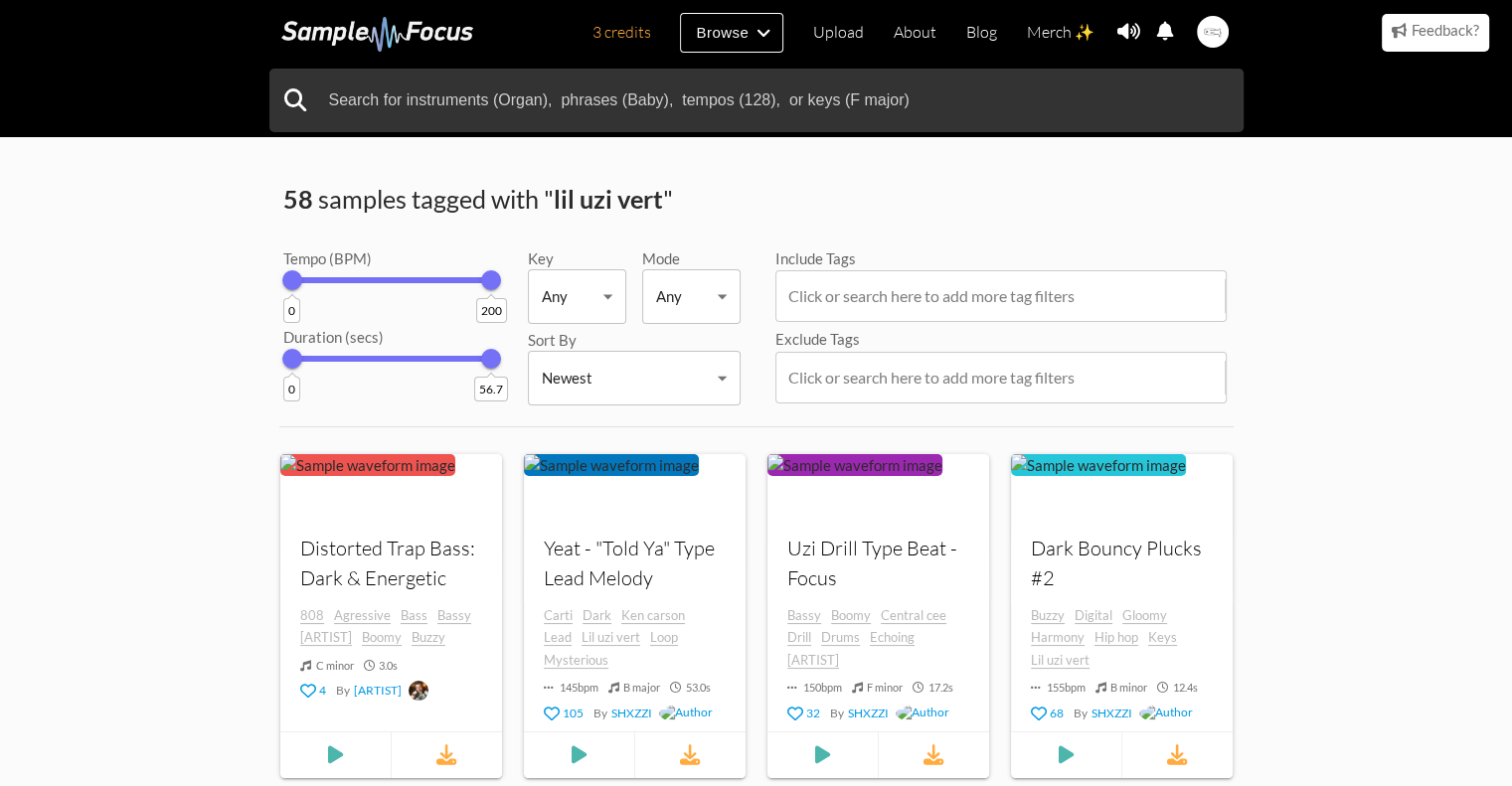 scroll, scrollTop: 0, scrollLeft: 0, axis: both 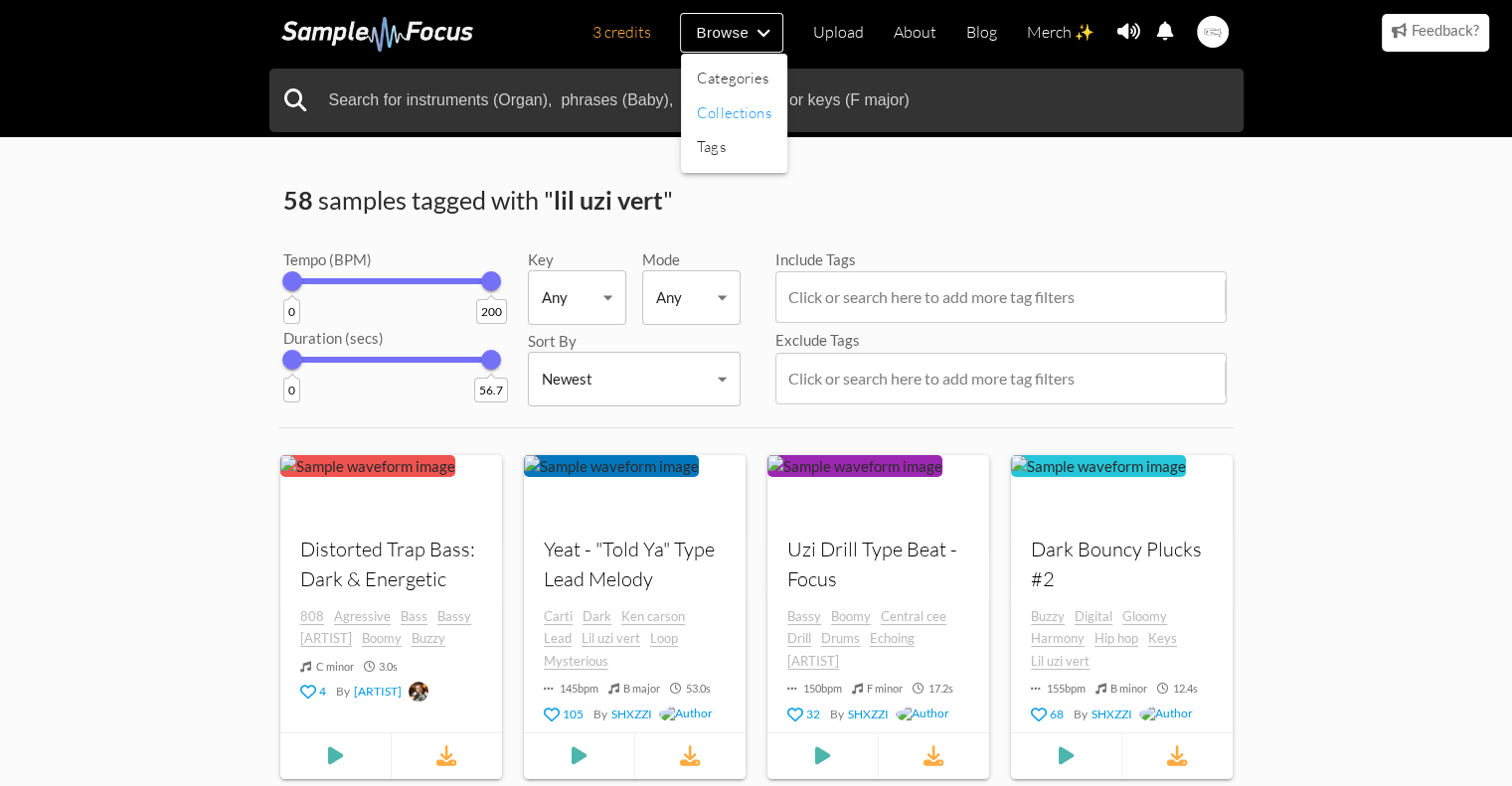 click on "Collections" at bounding box center [734, 113] 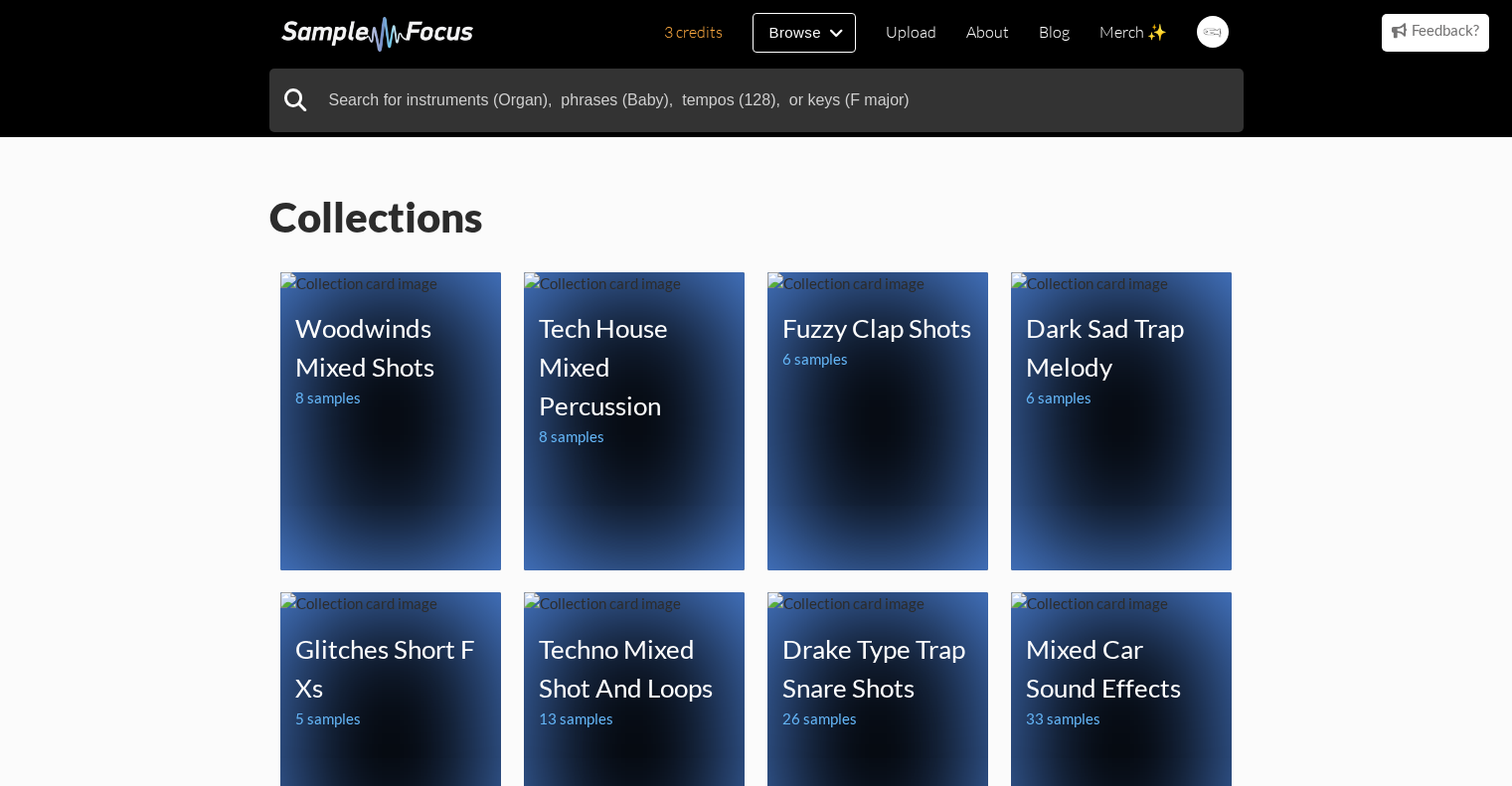 scroll, scrollTop: 0, scrollLeft: 0, axis: both 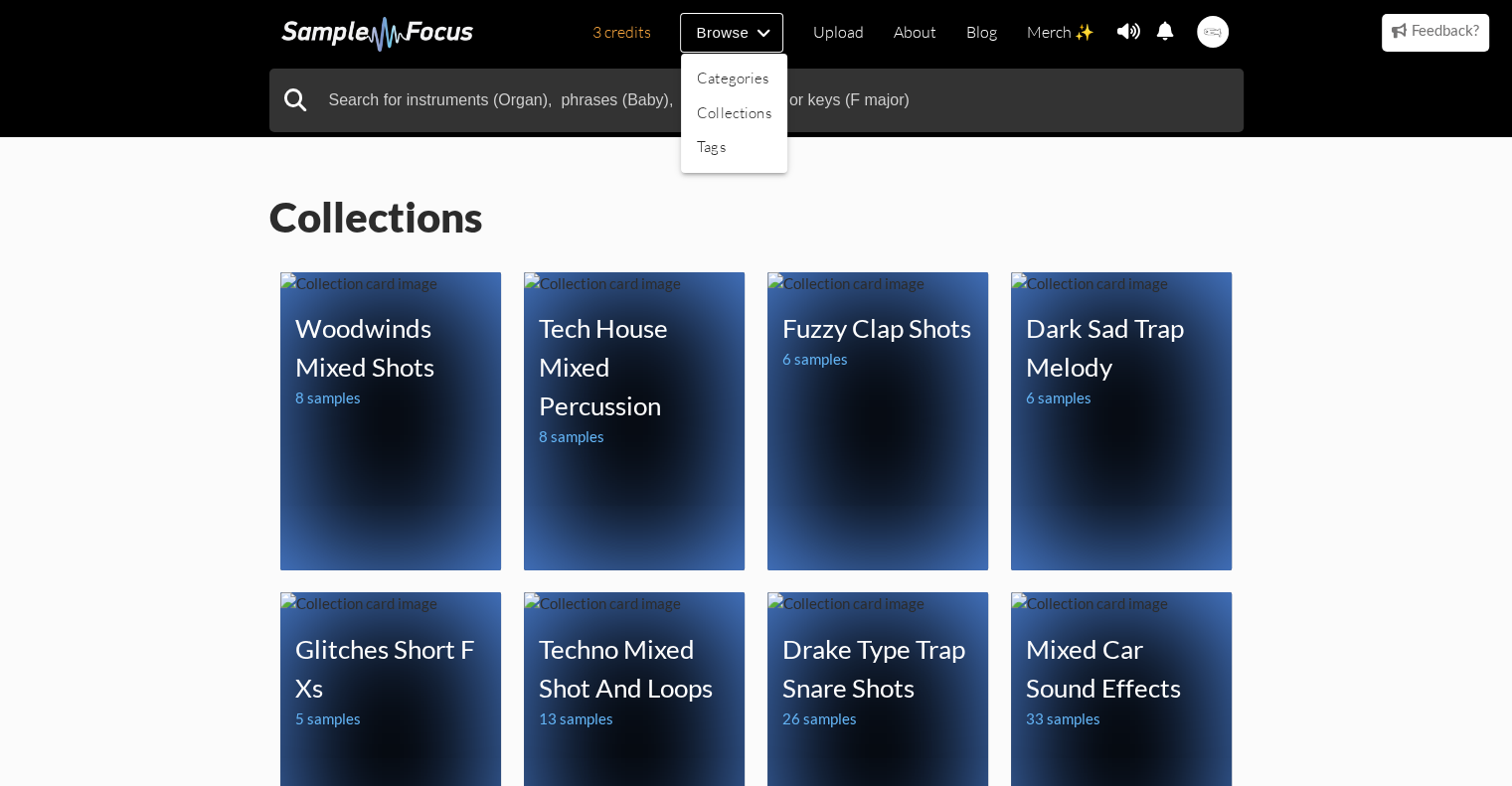 click at bounding box center [756, 393] 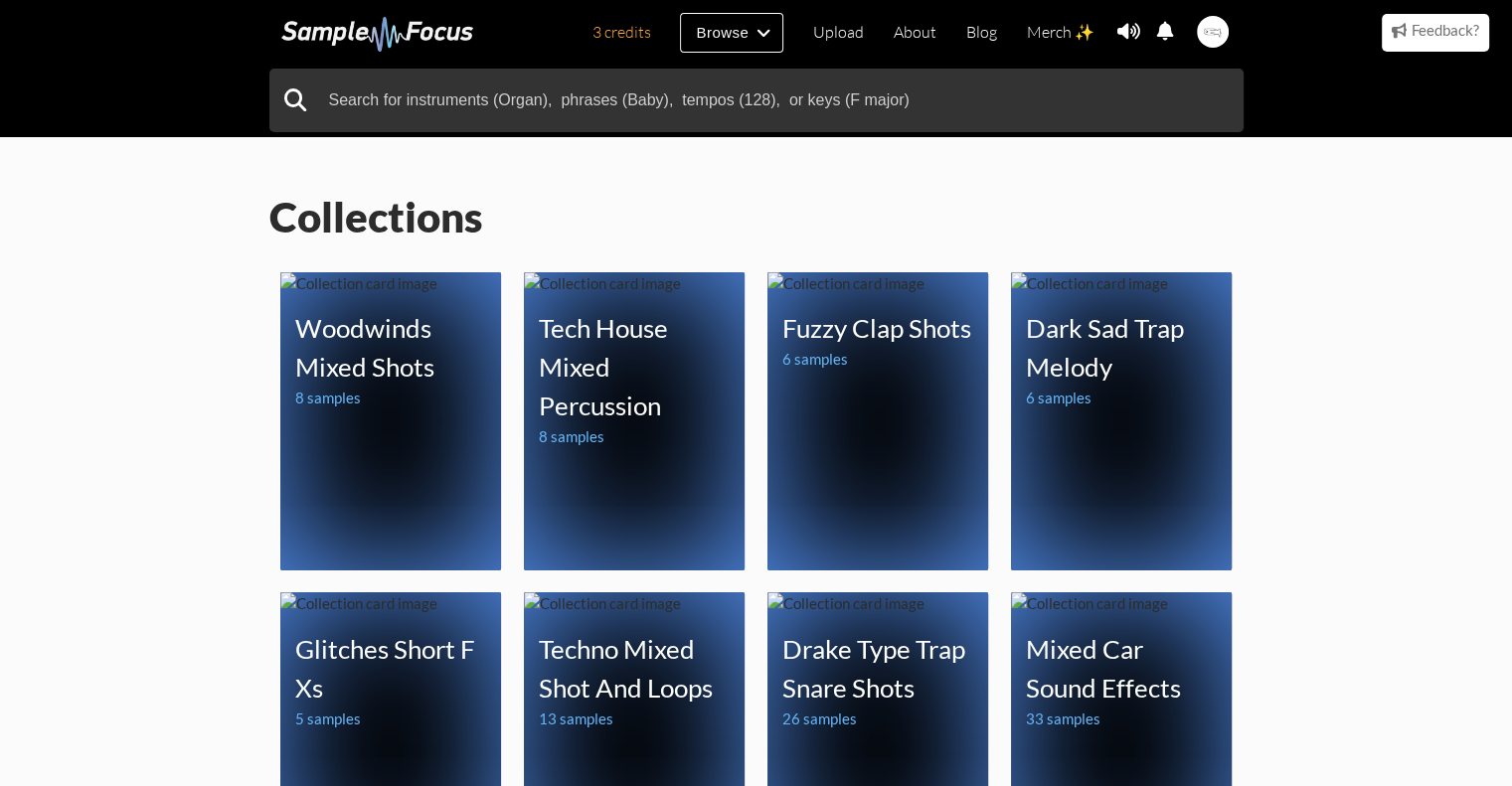 click at bounding box center (378, 34) 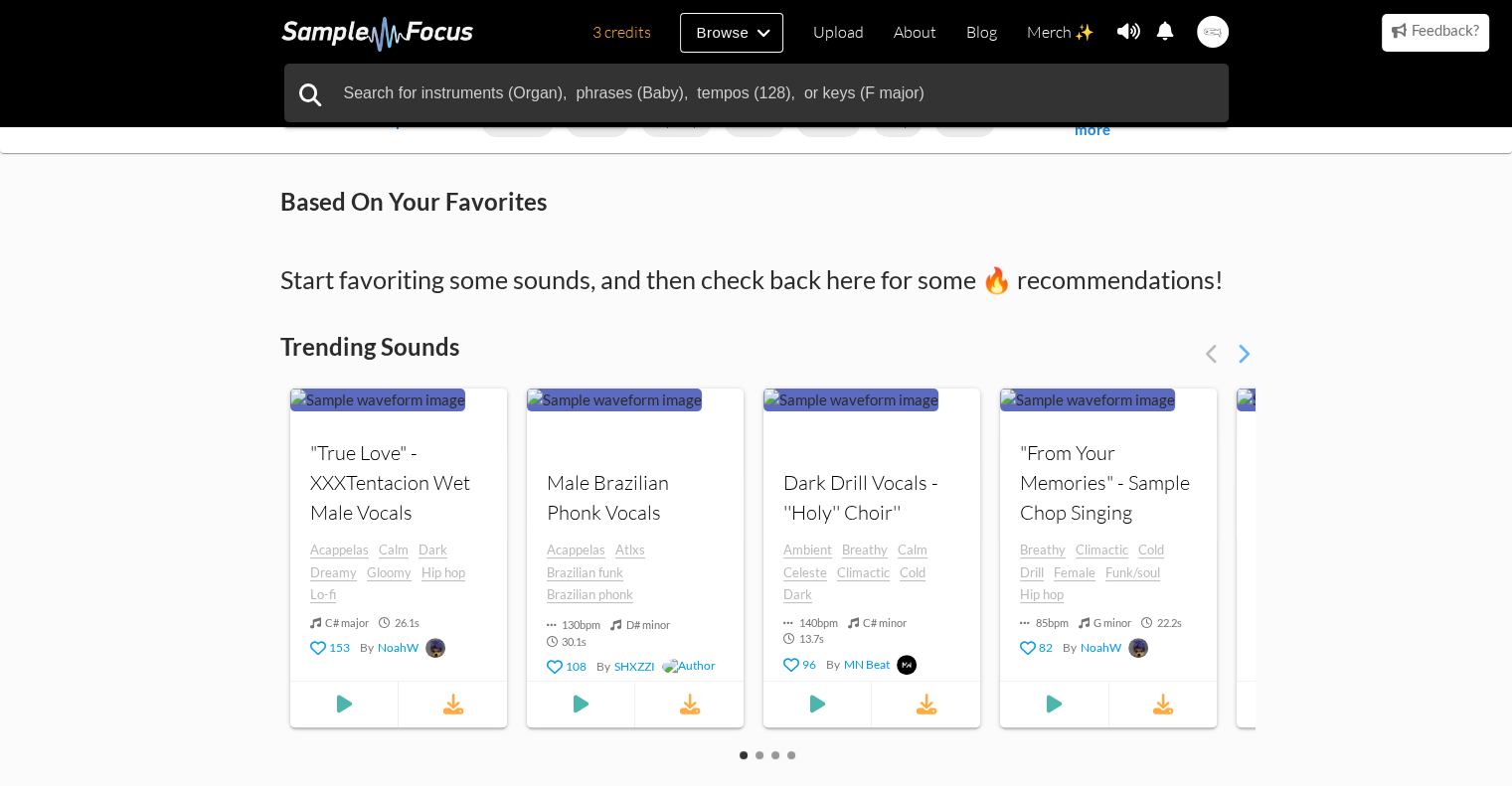 scroll, scrollTop: 696, scrollLeft: 0, axis: vertical 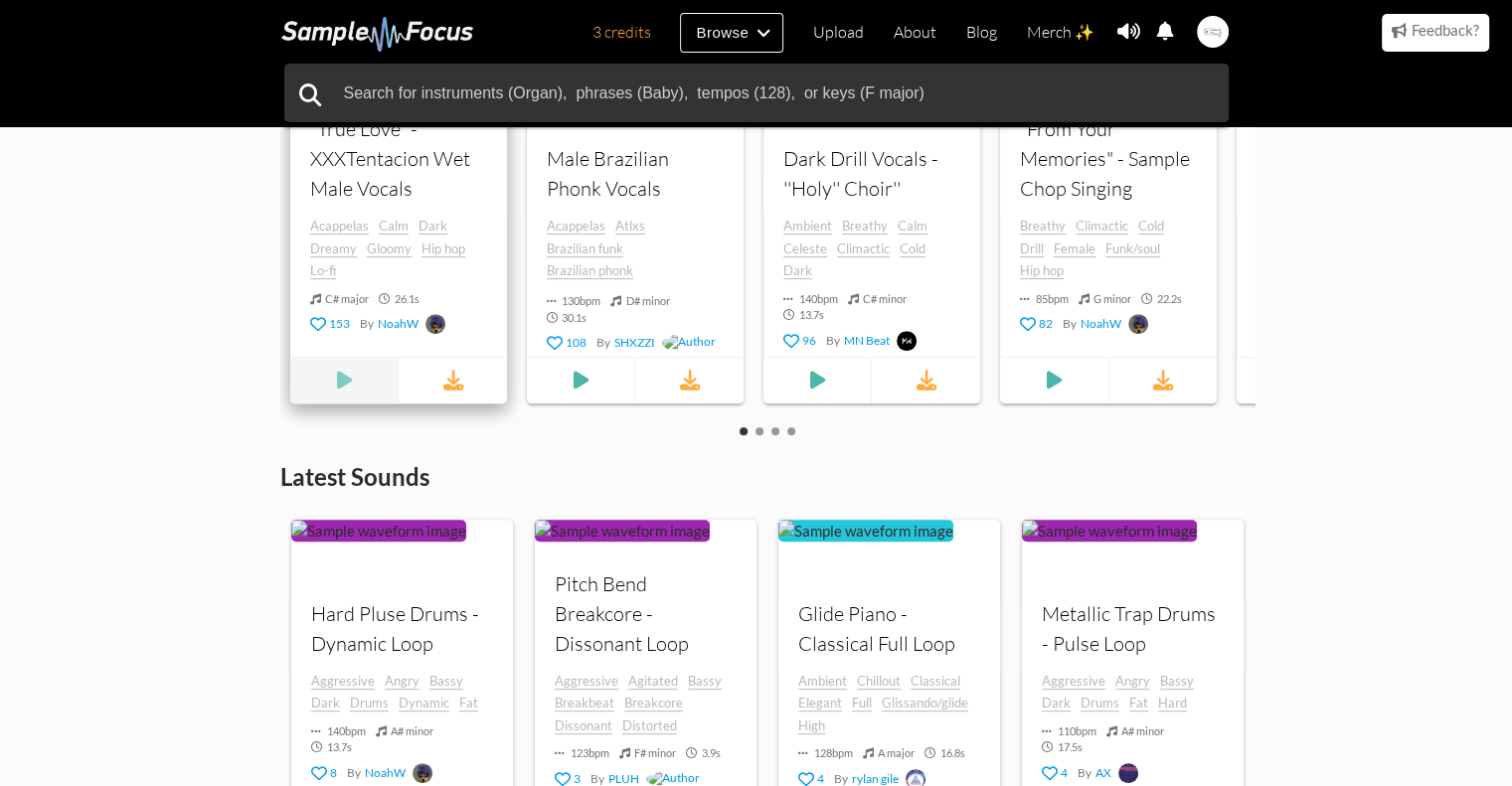 click at bounding box center (345, 381) 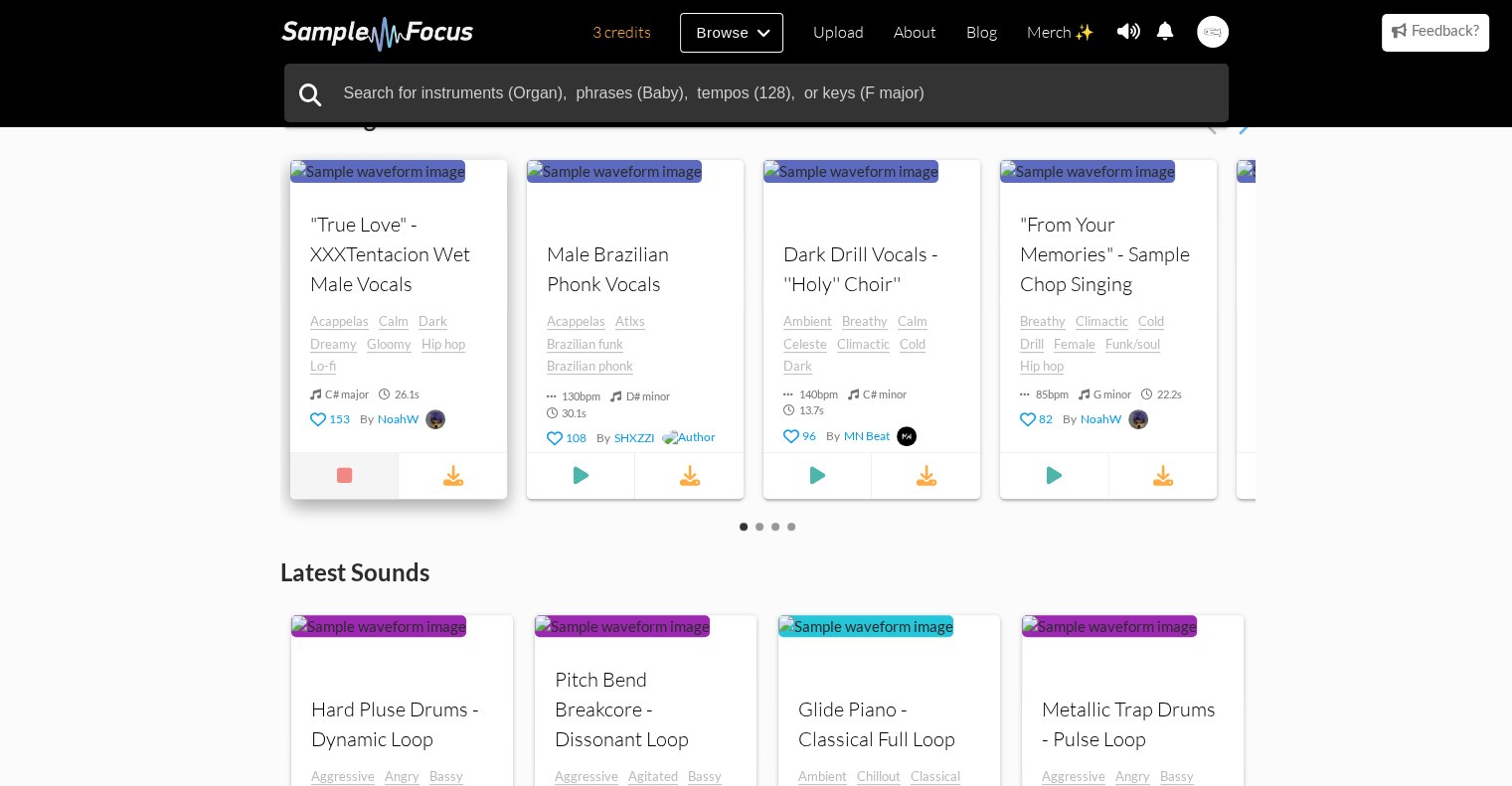 scroll, scrollTop: 596, scrollLeft: 0, axis: vertical 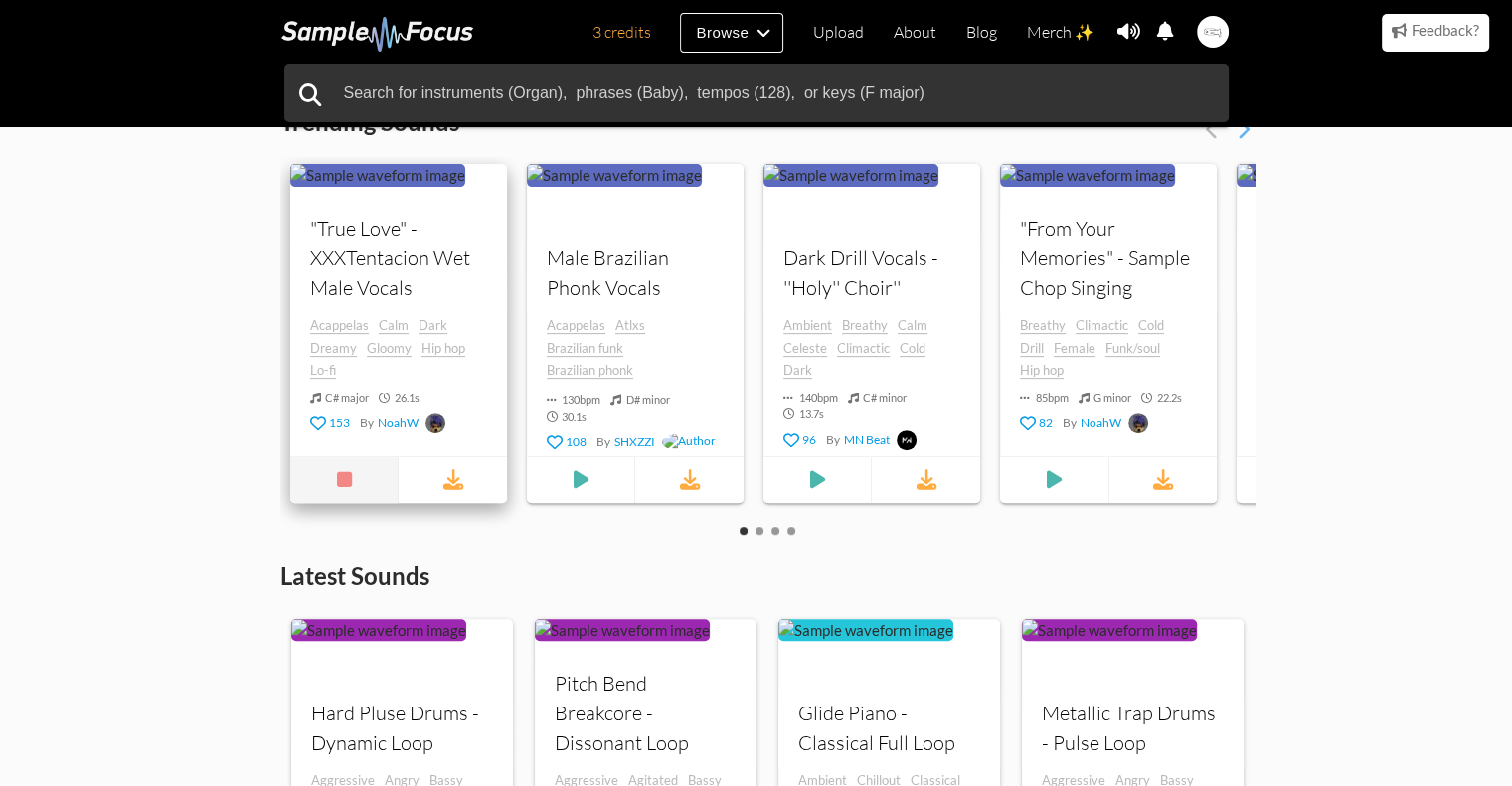 click at bounding box center (345, 480) 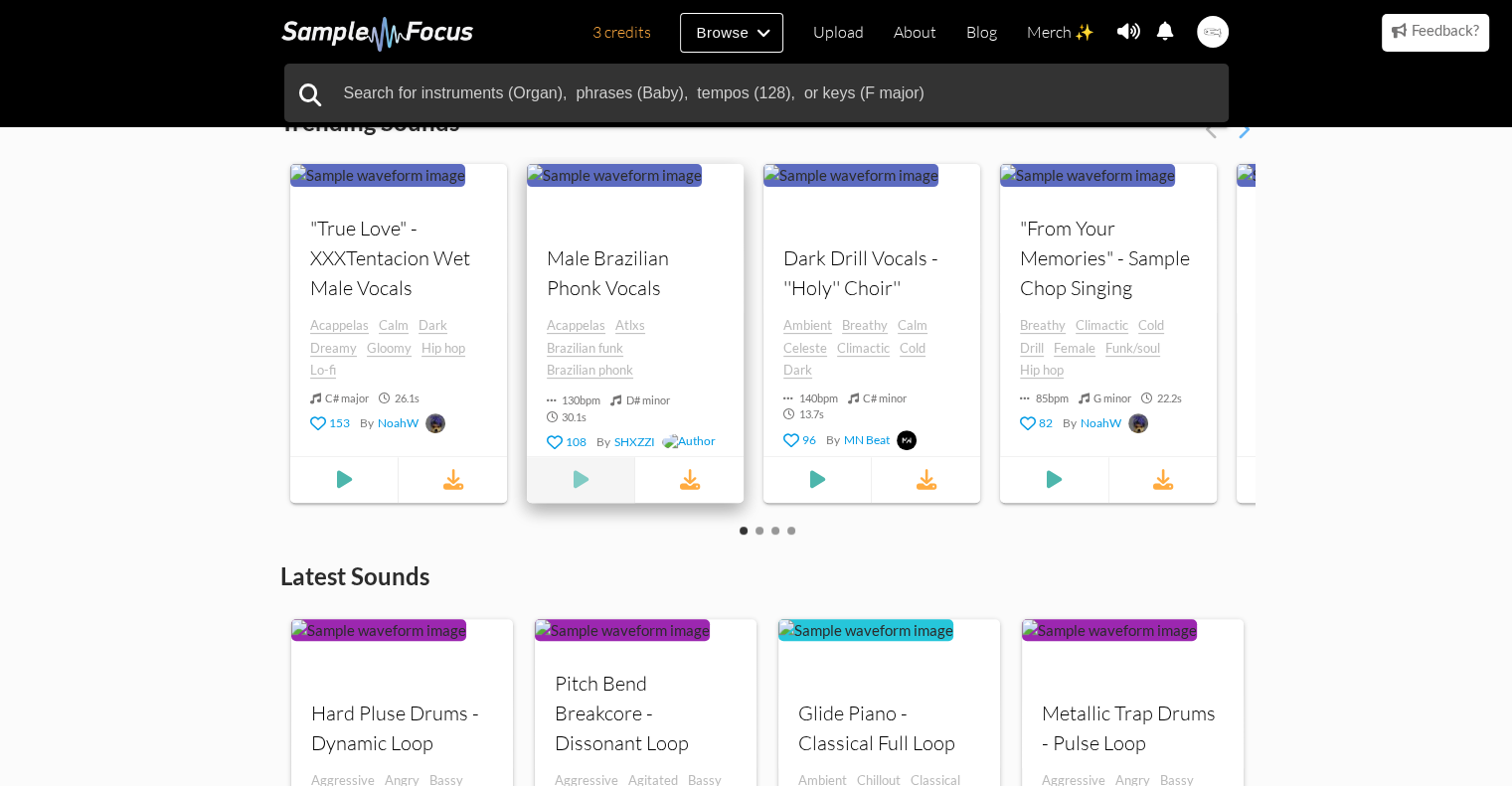 click at bounding box center (582, 480) 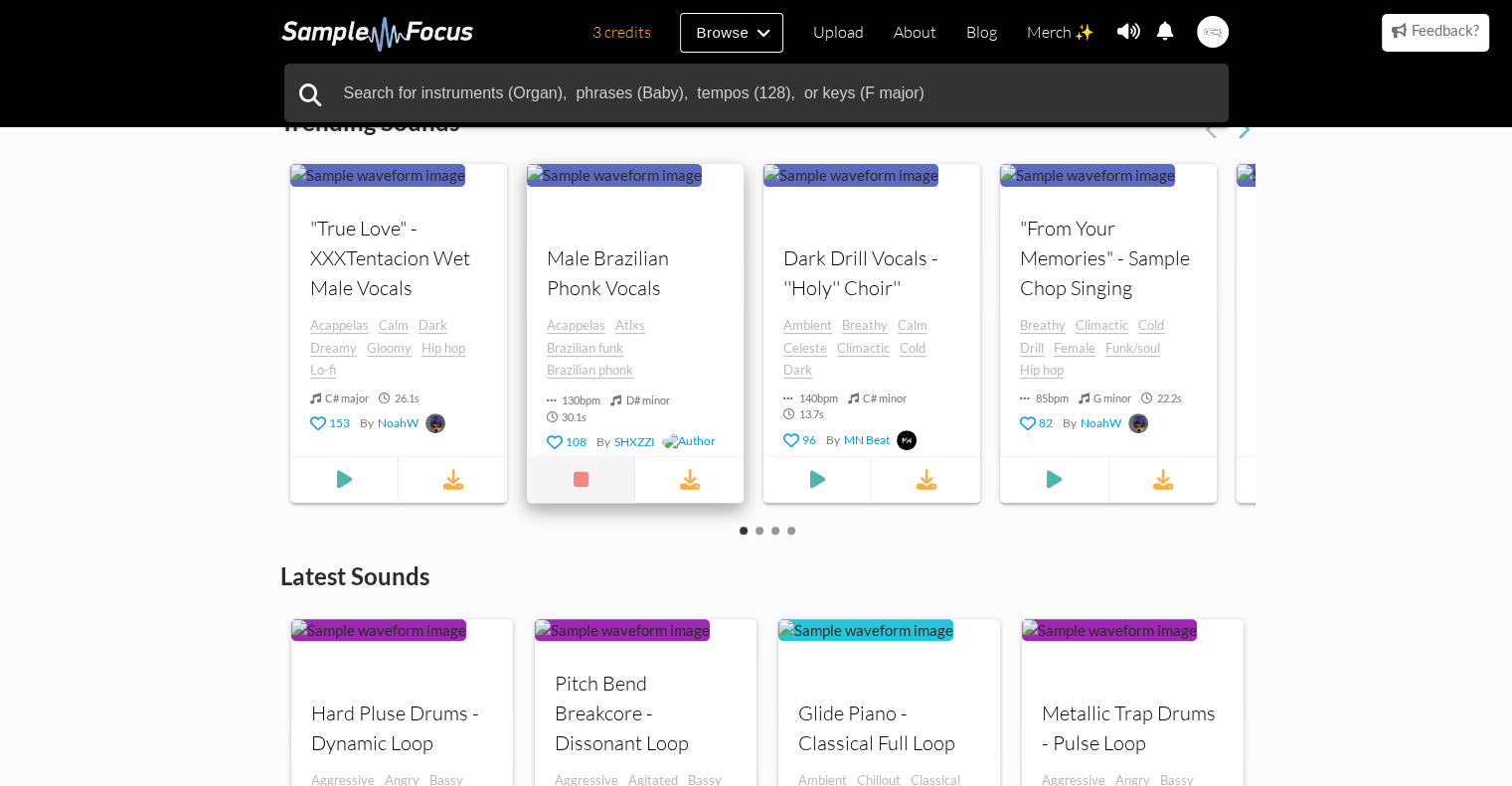 click at bounding box center (582, 480) 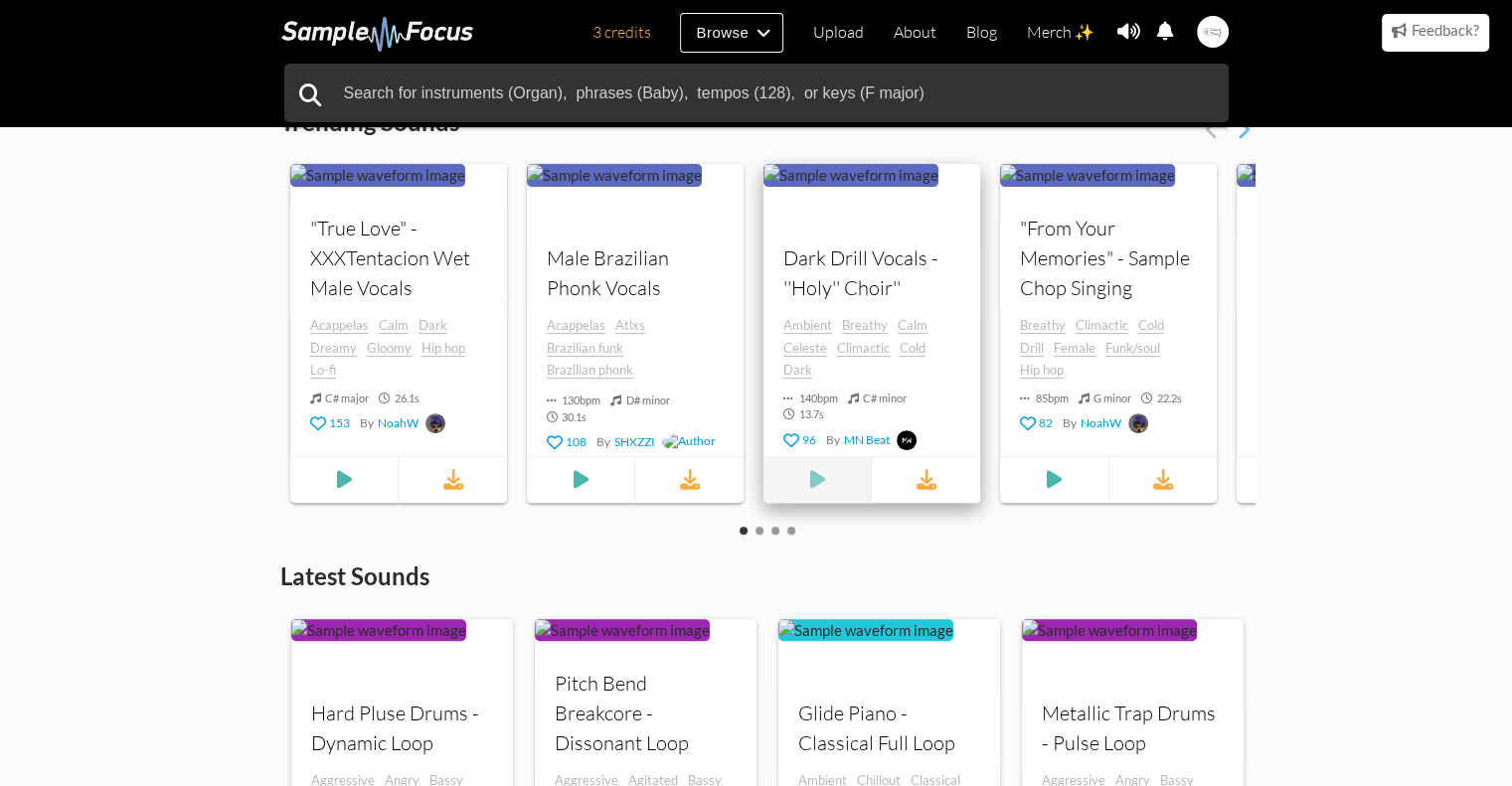 click at bounding box center [345, 480] 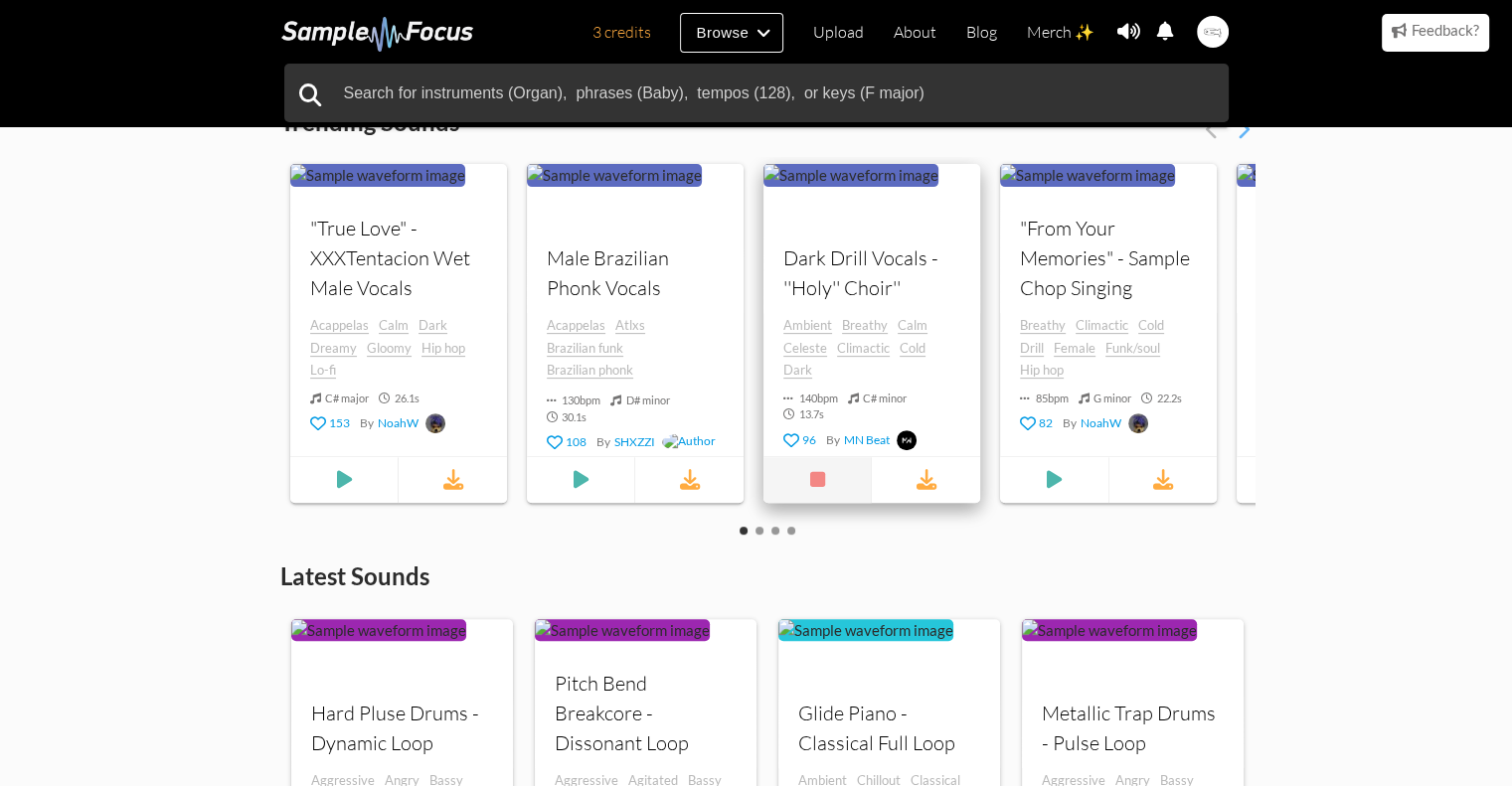 click at bounding box center (818, 480) 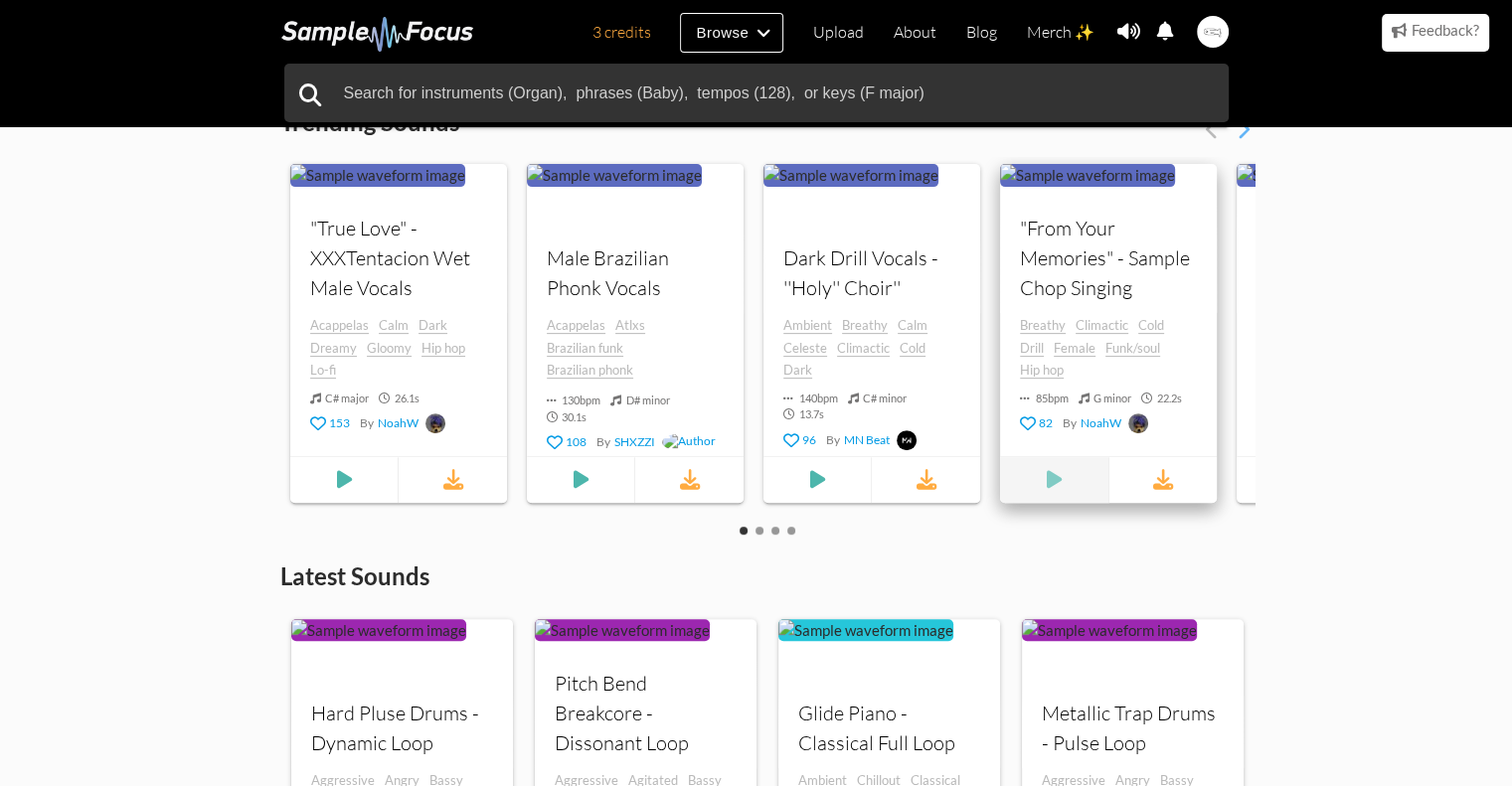 click at bounding box center (345, 480) 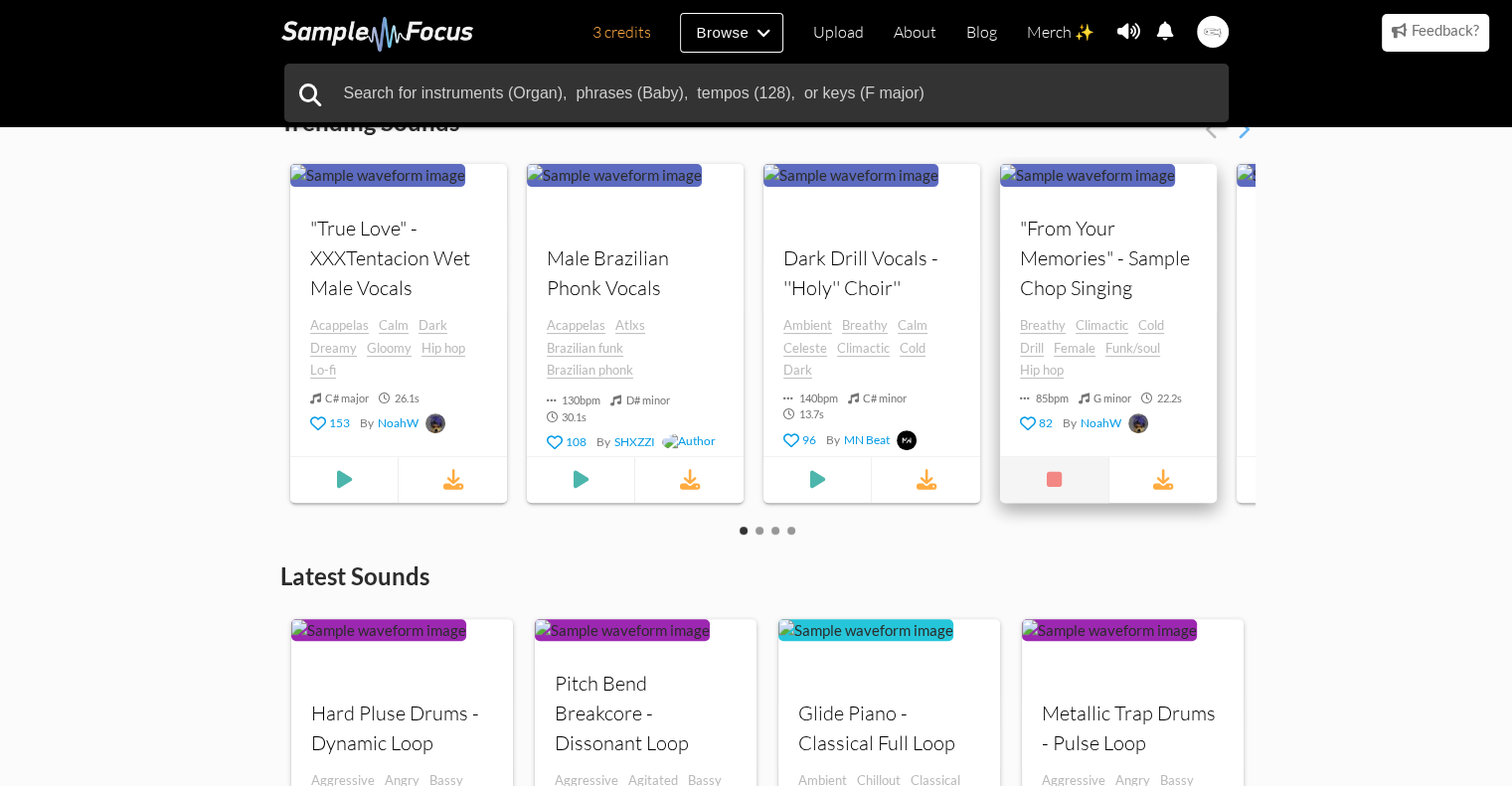 click at bounding box center [1055, 480] 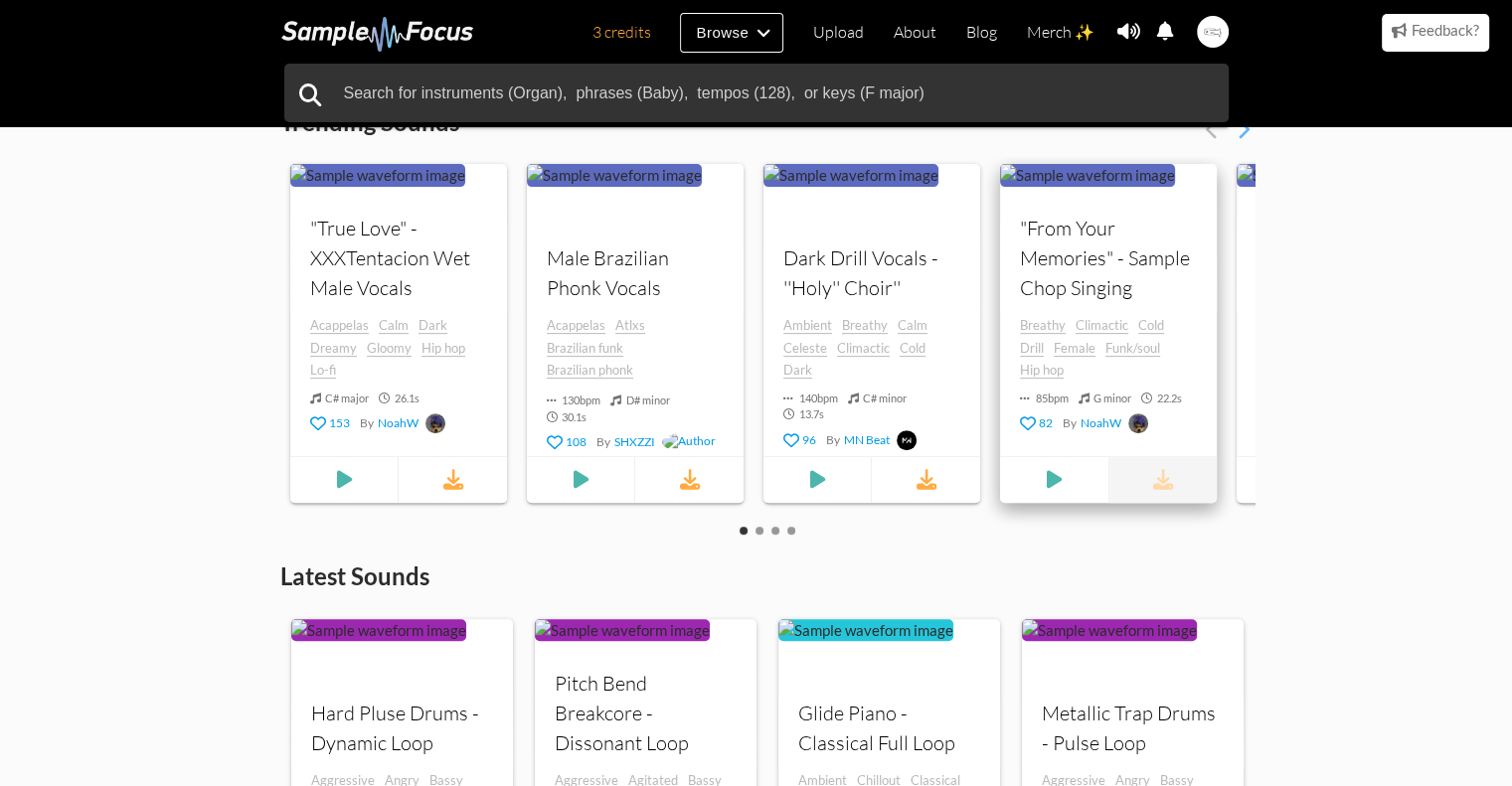 click at bounding box center [1163, 480] 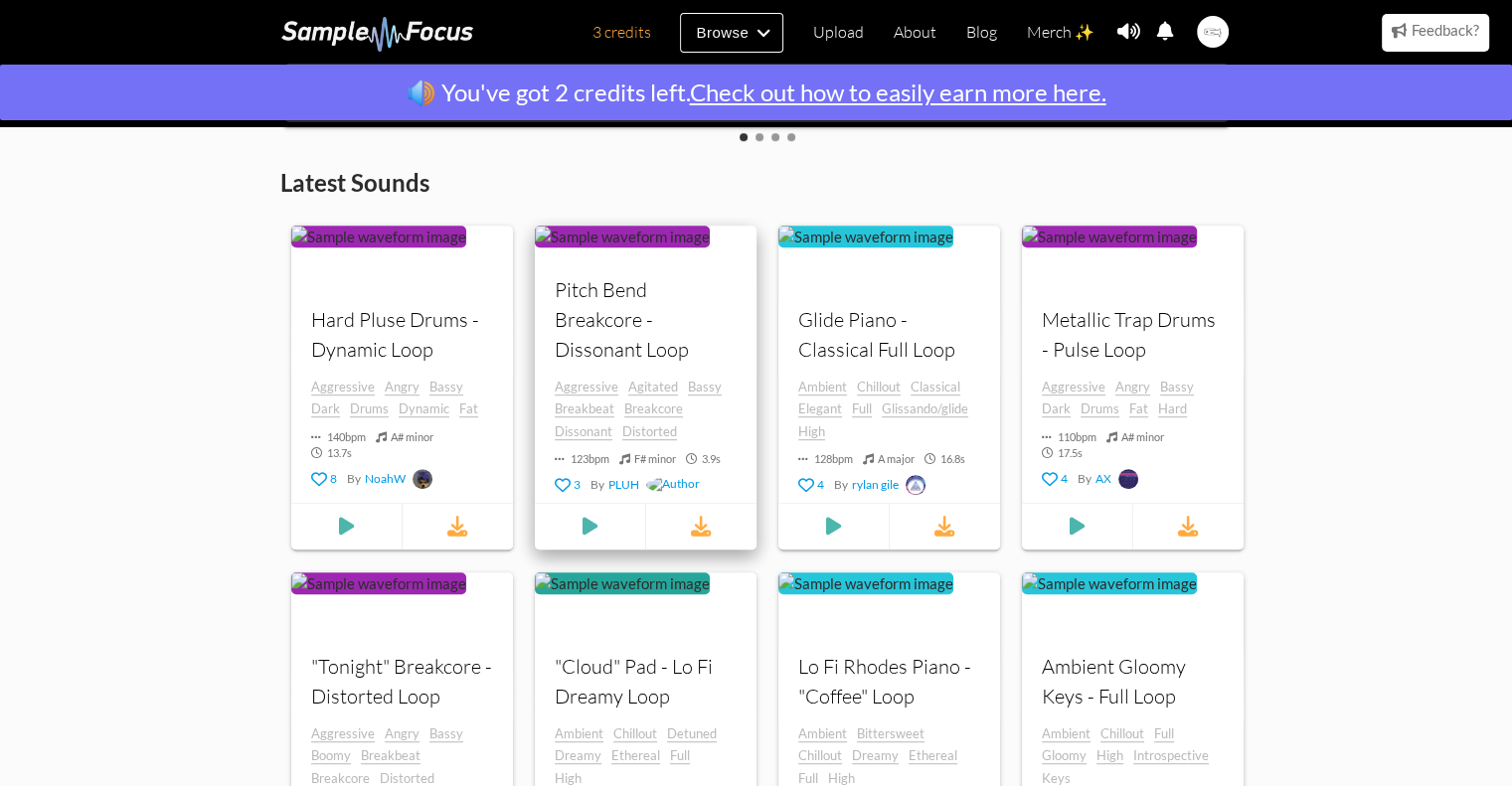 scroll, scrollTop: 994, scrollLeft: 0, axis: vertical 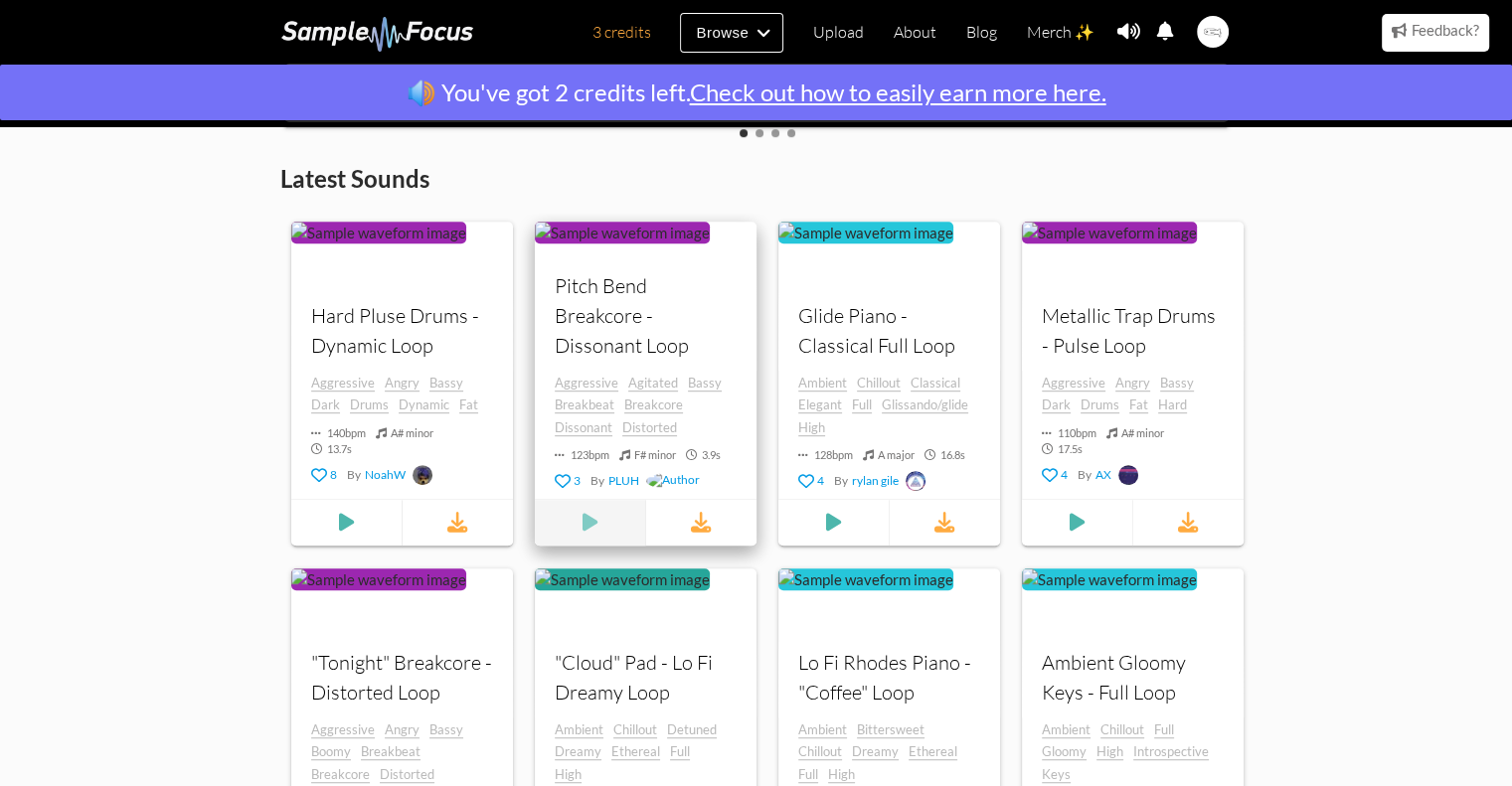 click at bounding box center (346, 522) 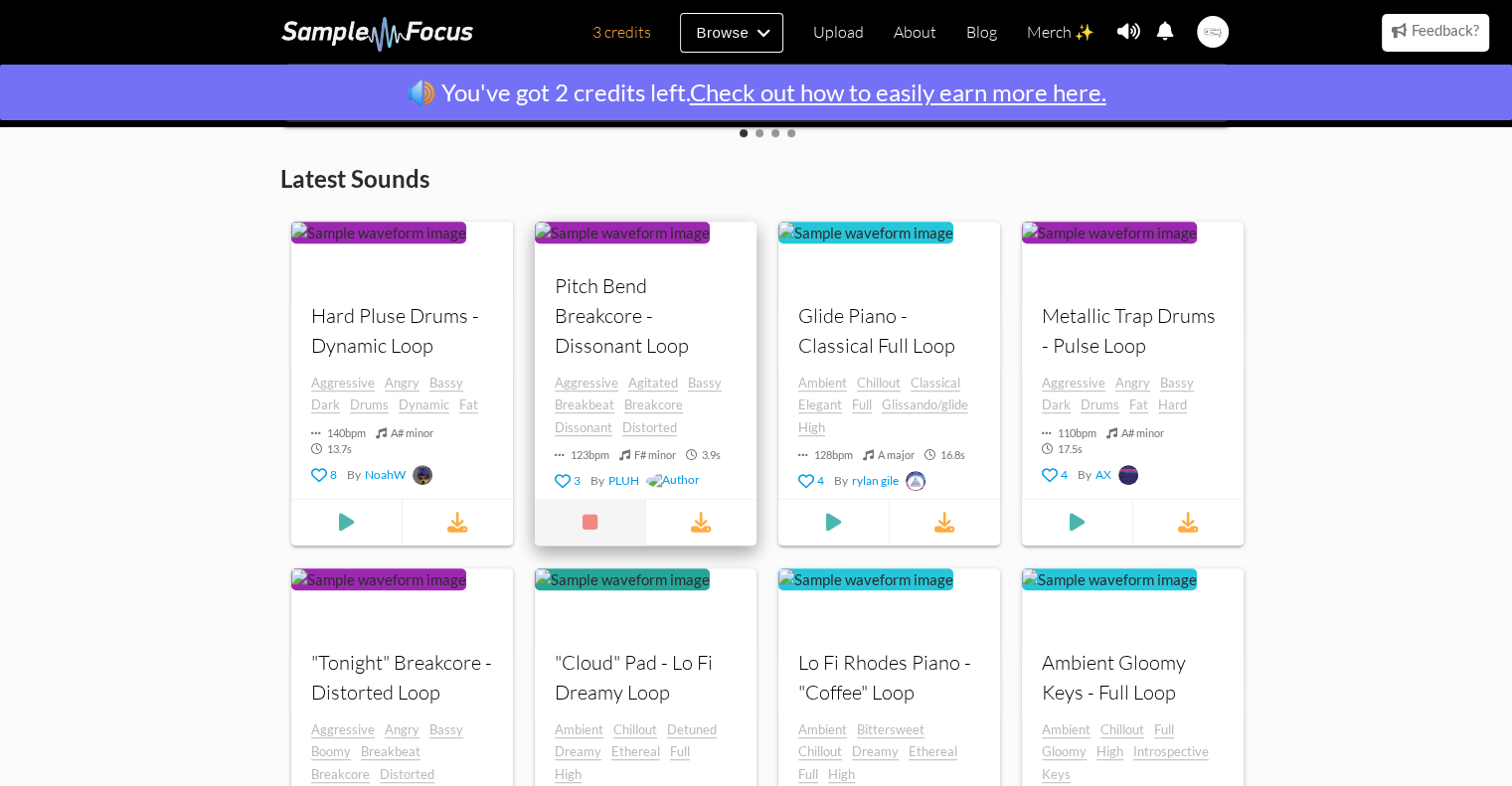 click at bounding box center [589, 522] 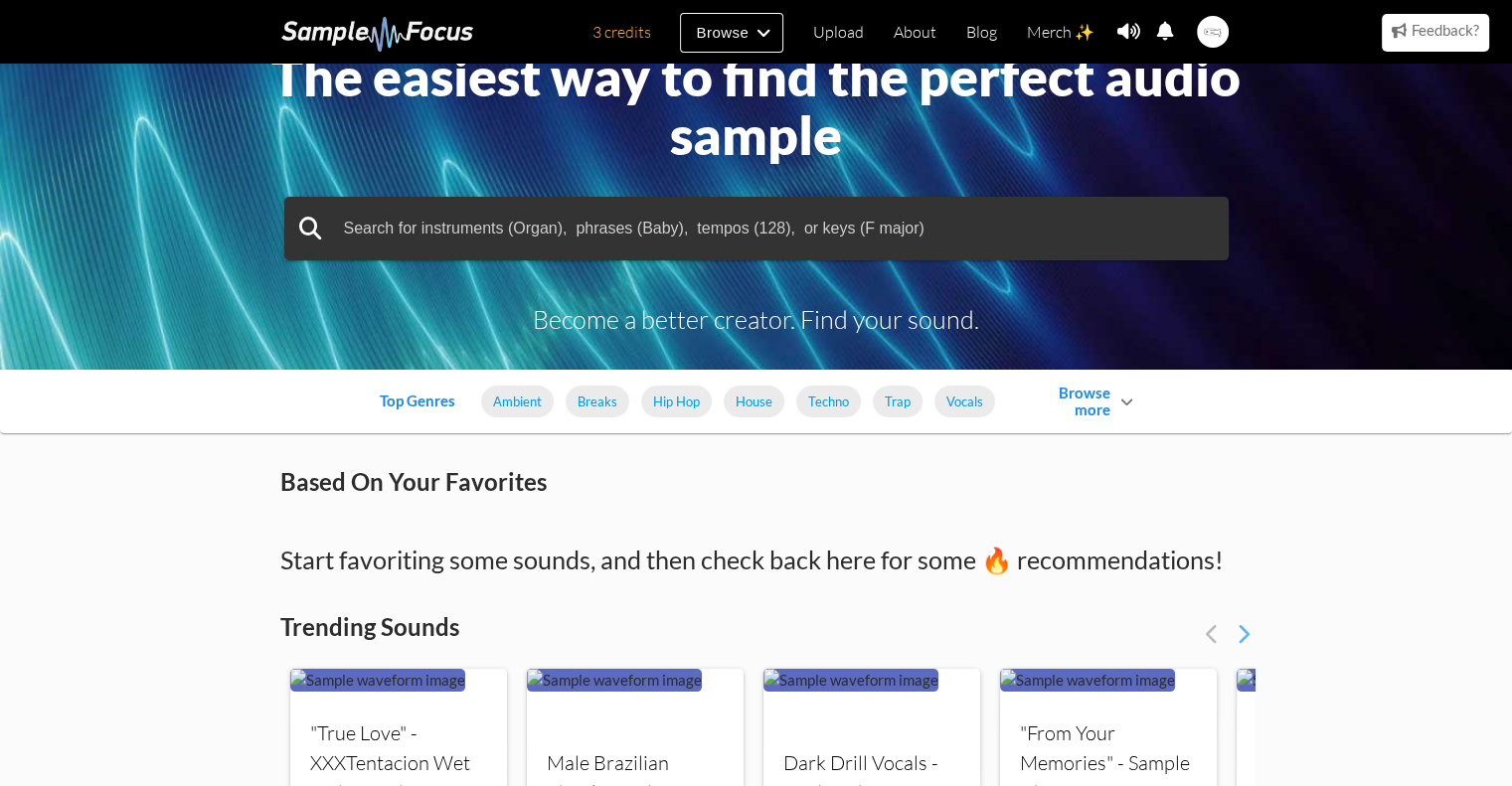 scroll, scrollTop: 99, scrollLeft: 0, axis: vertical 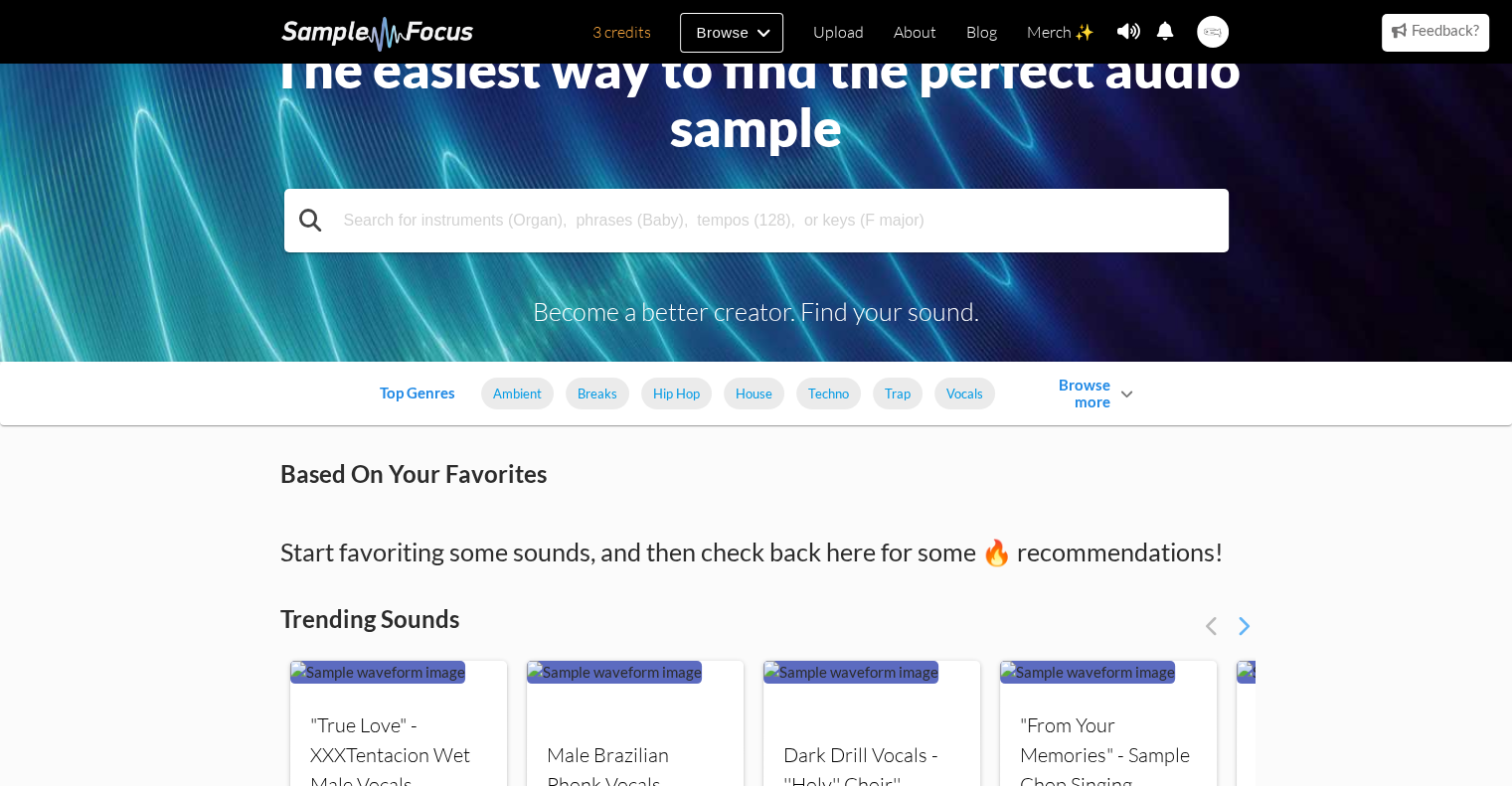 click at bounding box center (756, 221) 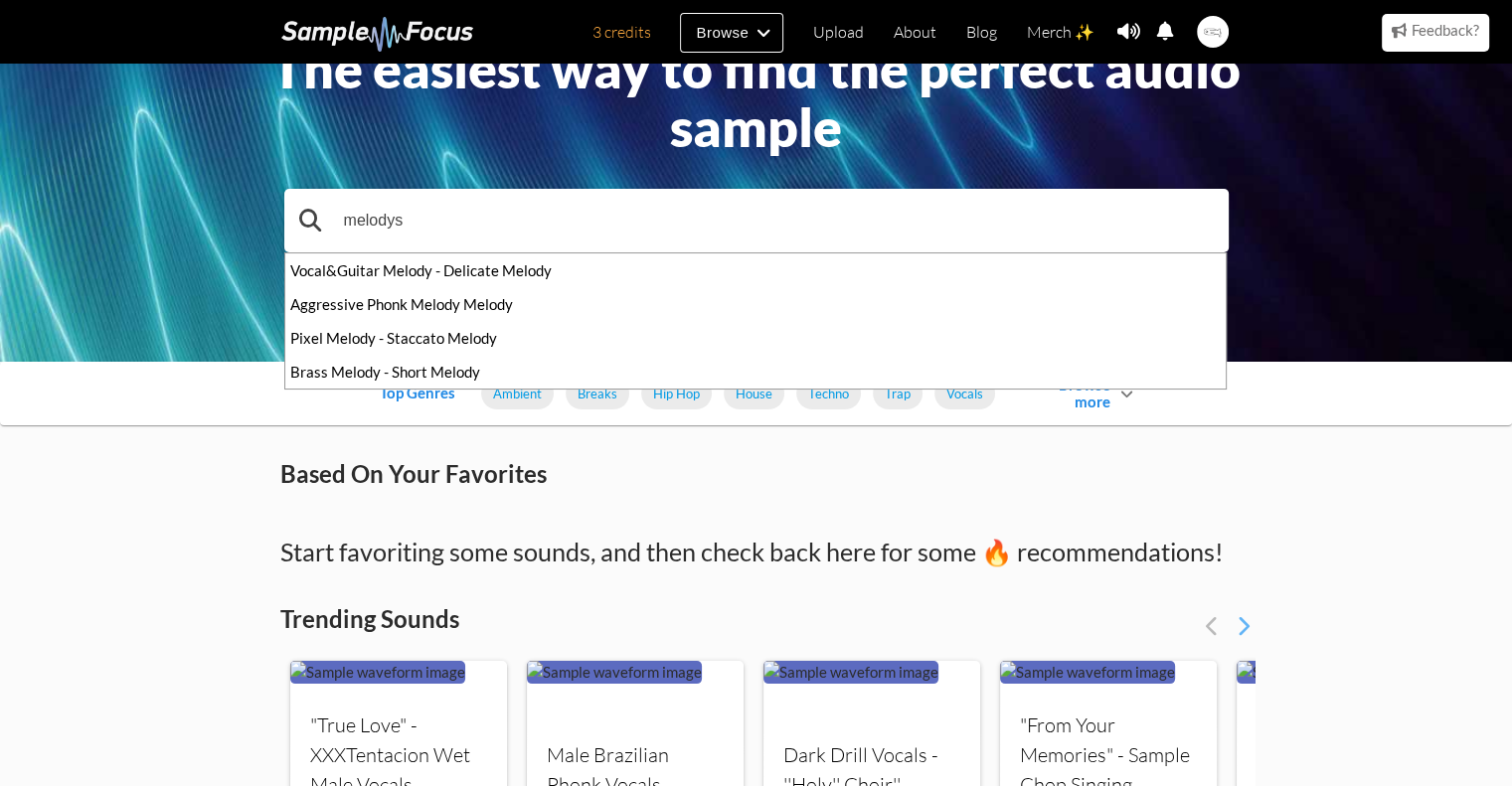 type on "melodys" 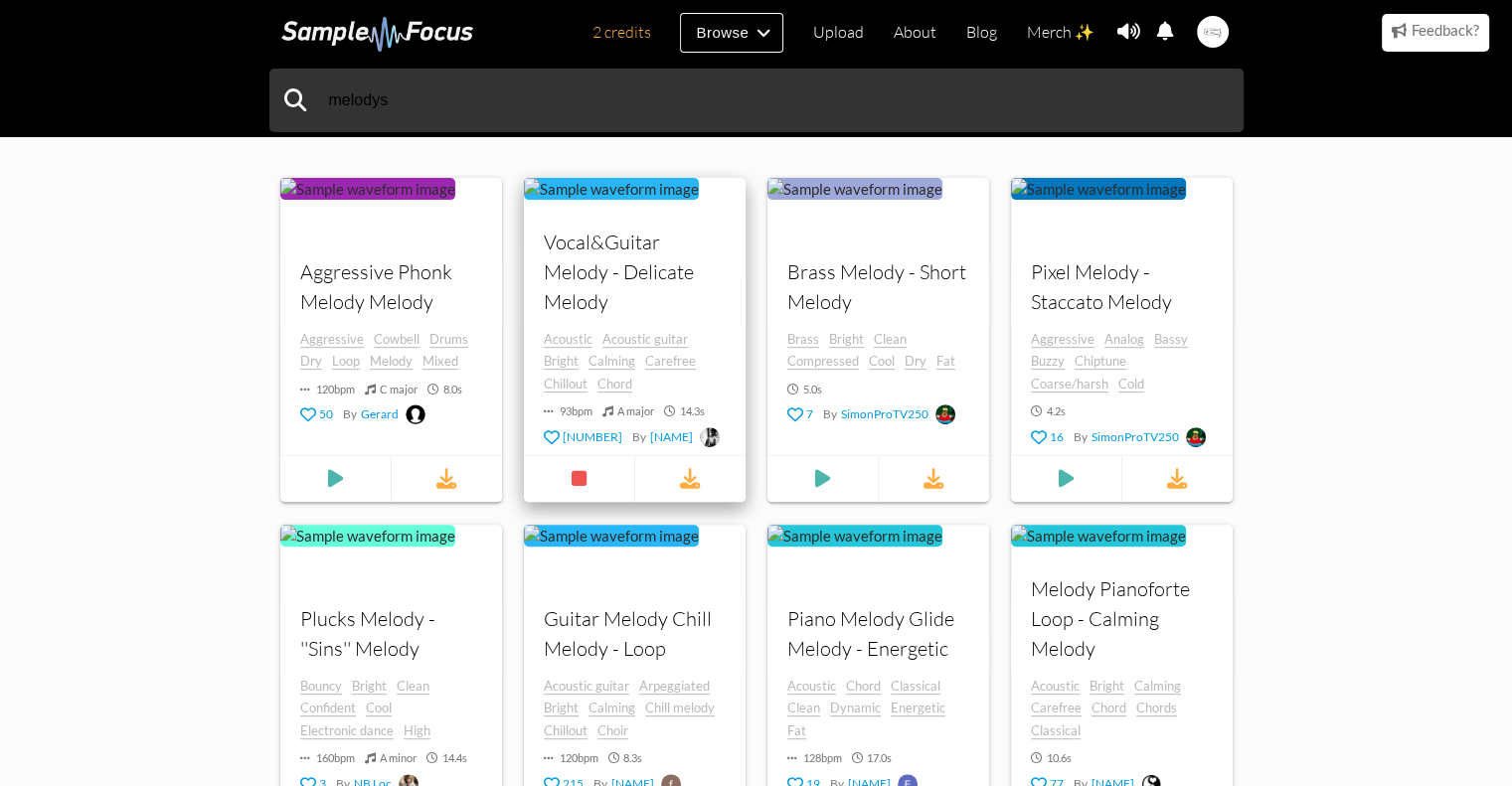 scroll, scrollTop: 298, scrollLeft: 0, axis: vertical 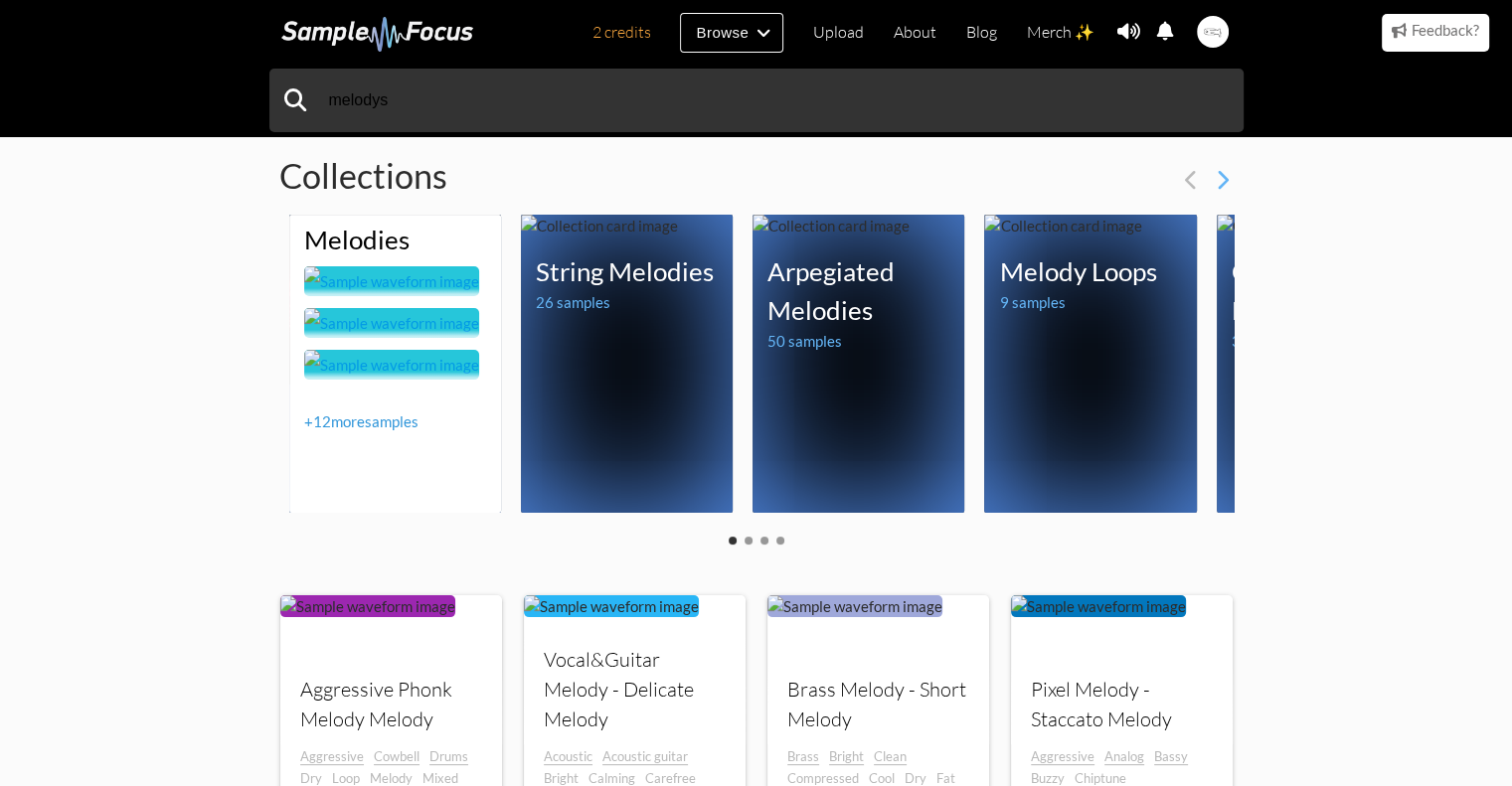 click on "Melodies Your browser does not support the audio  element. Your browser does not support the audio  element. Your browser does not support the audio  element. +  12  more  samples" at bounding box center (395, 364) 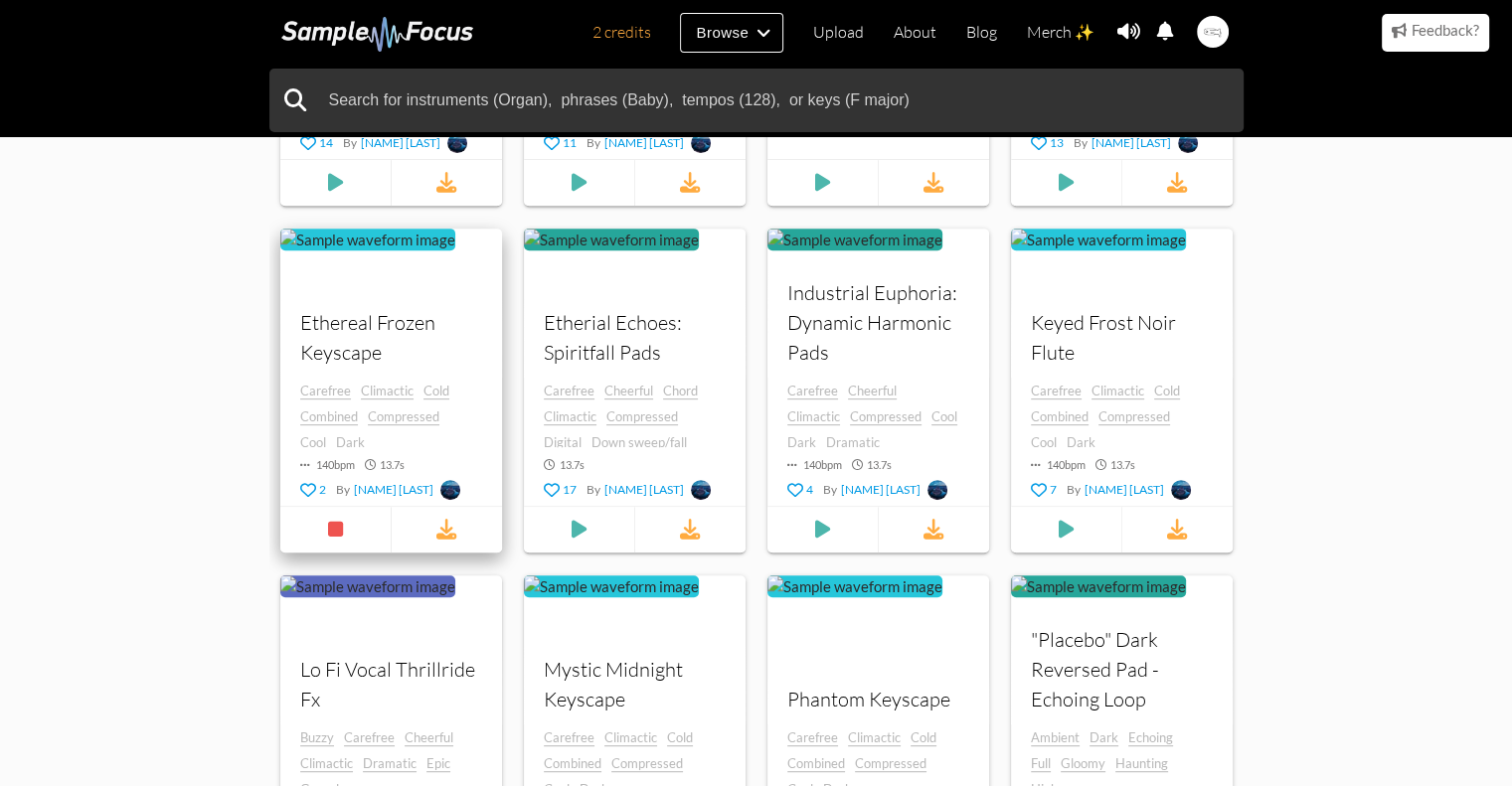 scroll, scrollTop: 894, scrollLeft: 0, axis: vertical 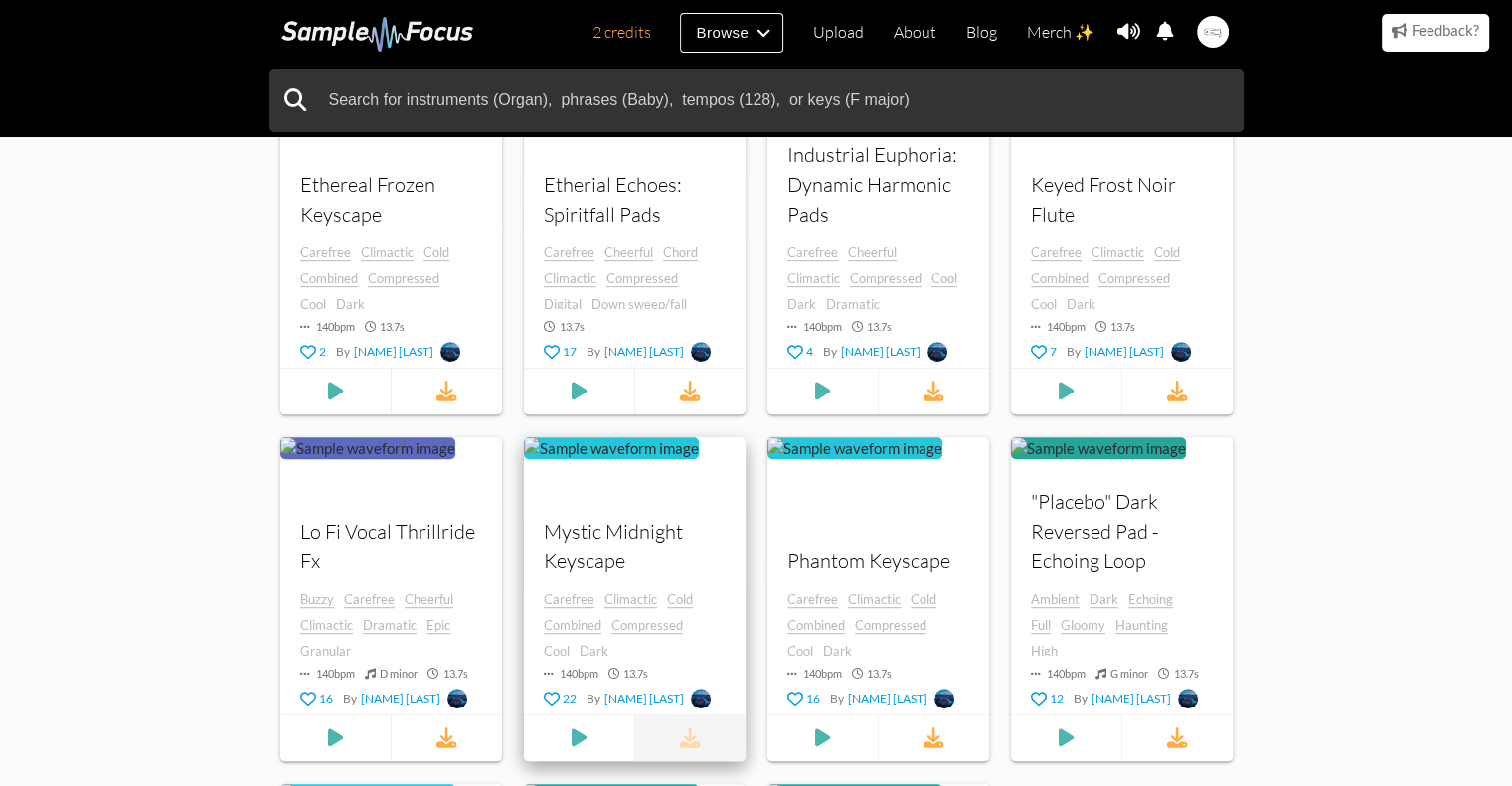 click at bounding box center [690, 737] 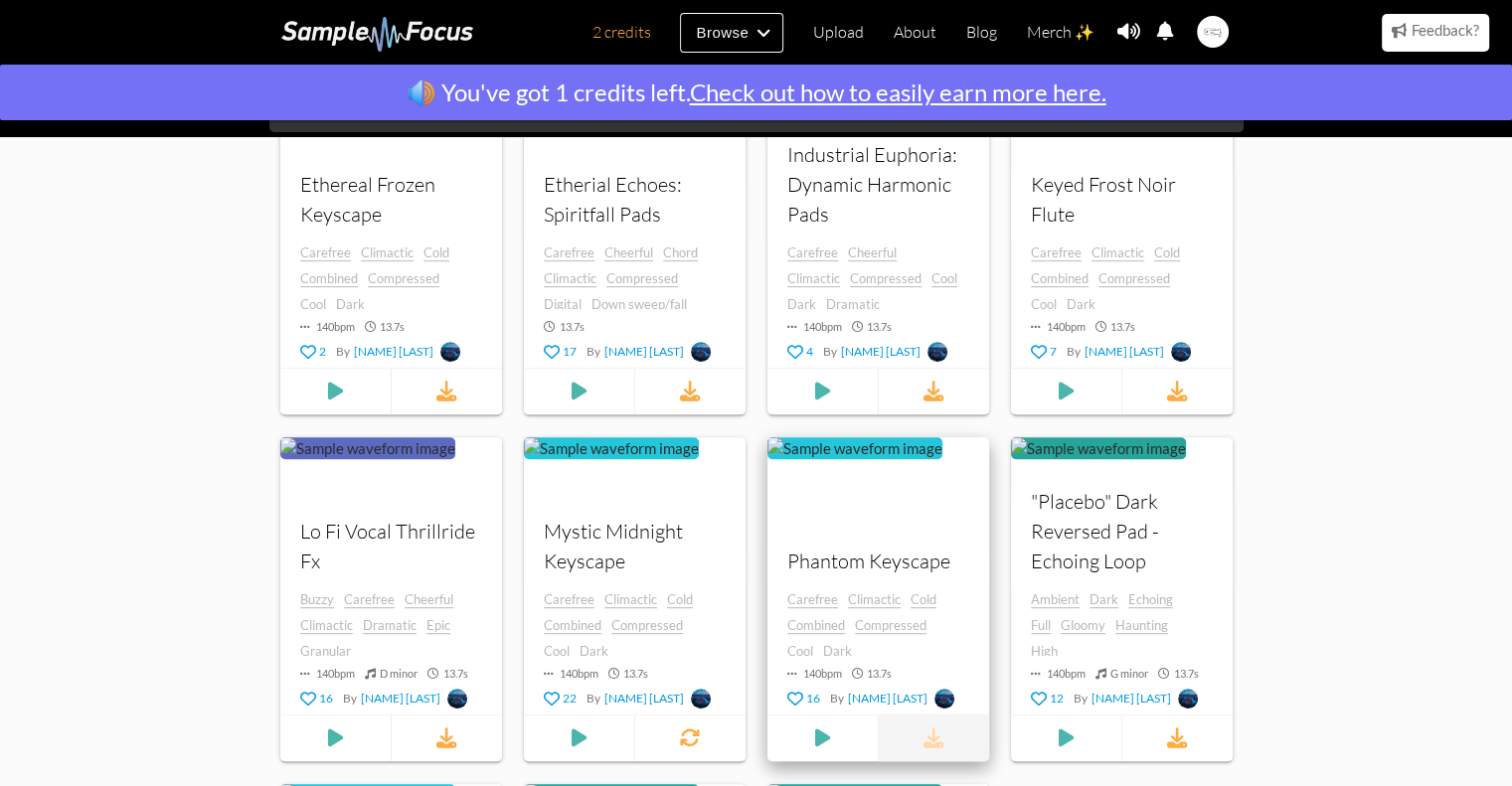 click at bounding box center [933, 737] 